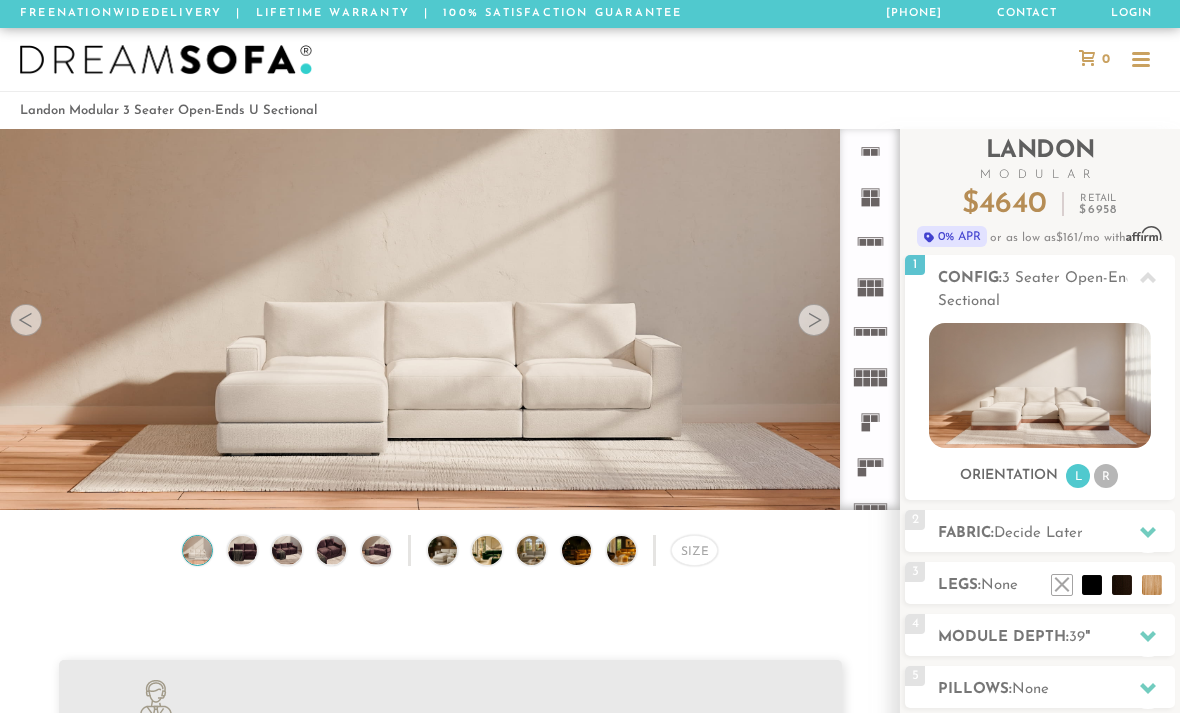 scroll, scrollTop: 0, scrollLeft: 0, axis: both 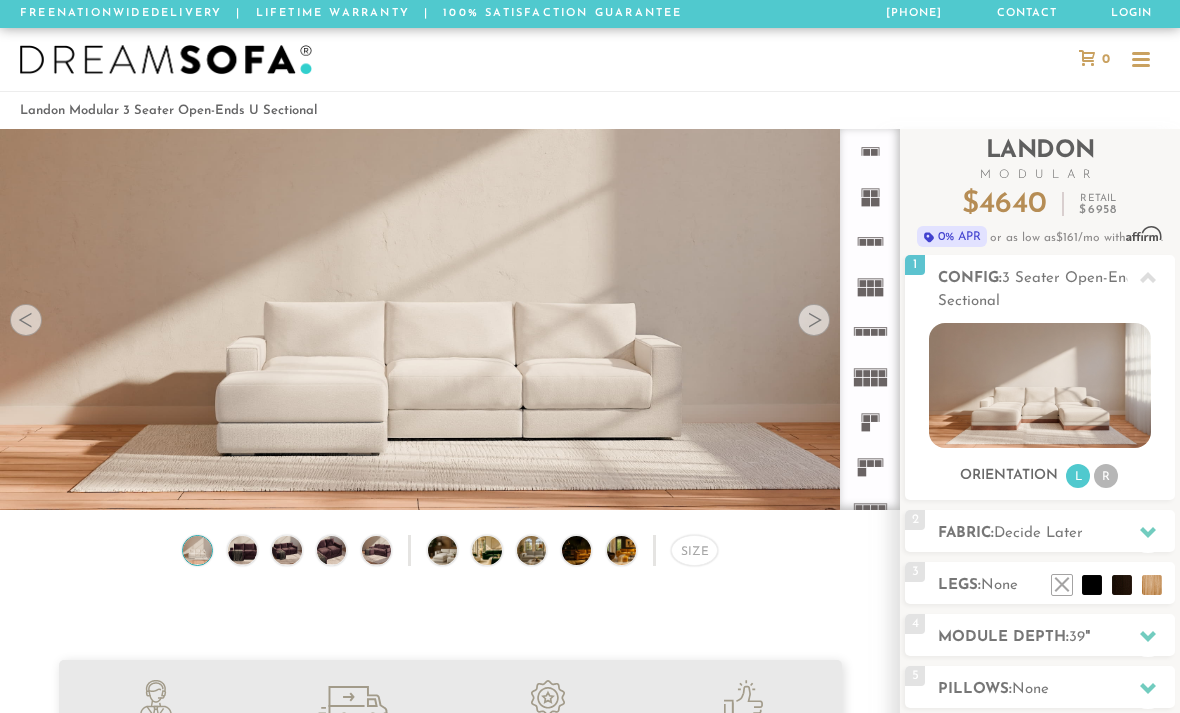 click at bounding box center [814, 320] 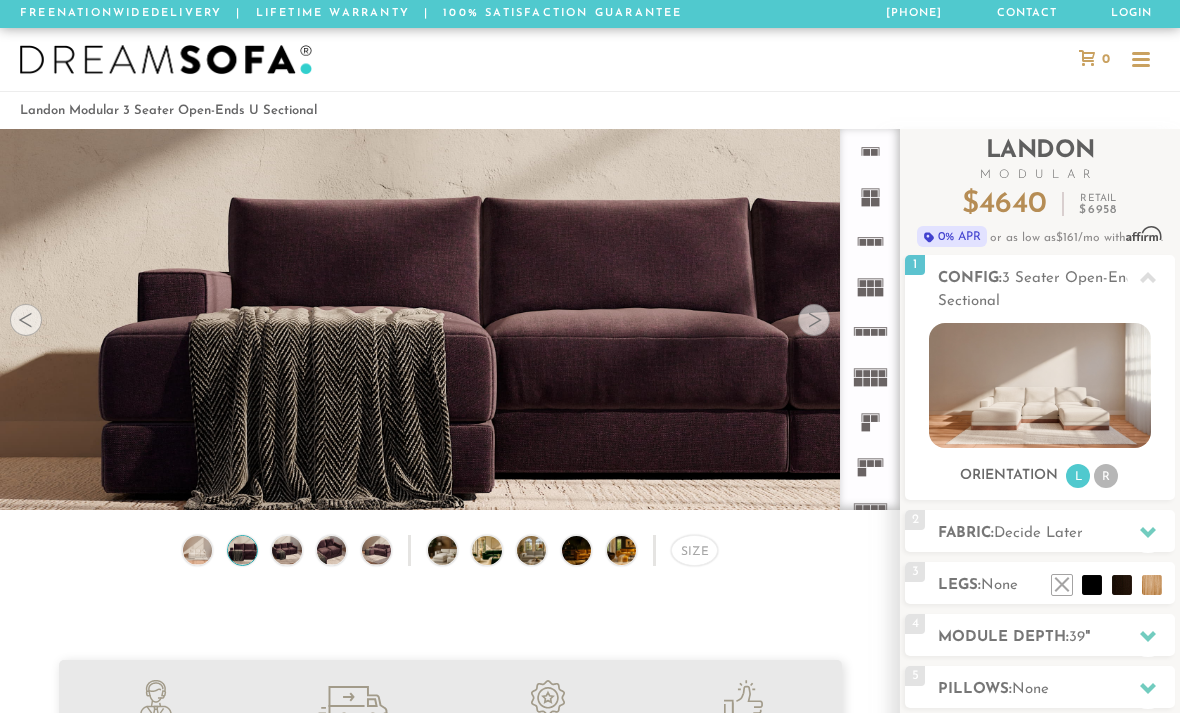 click at bounding box center [814, 320] 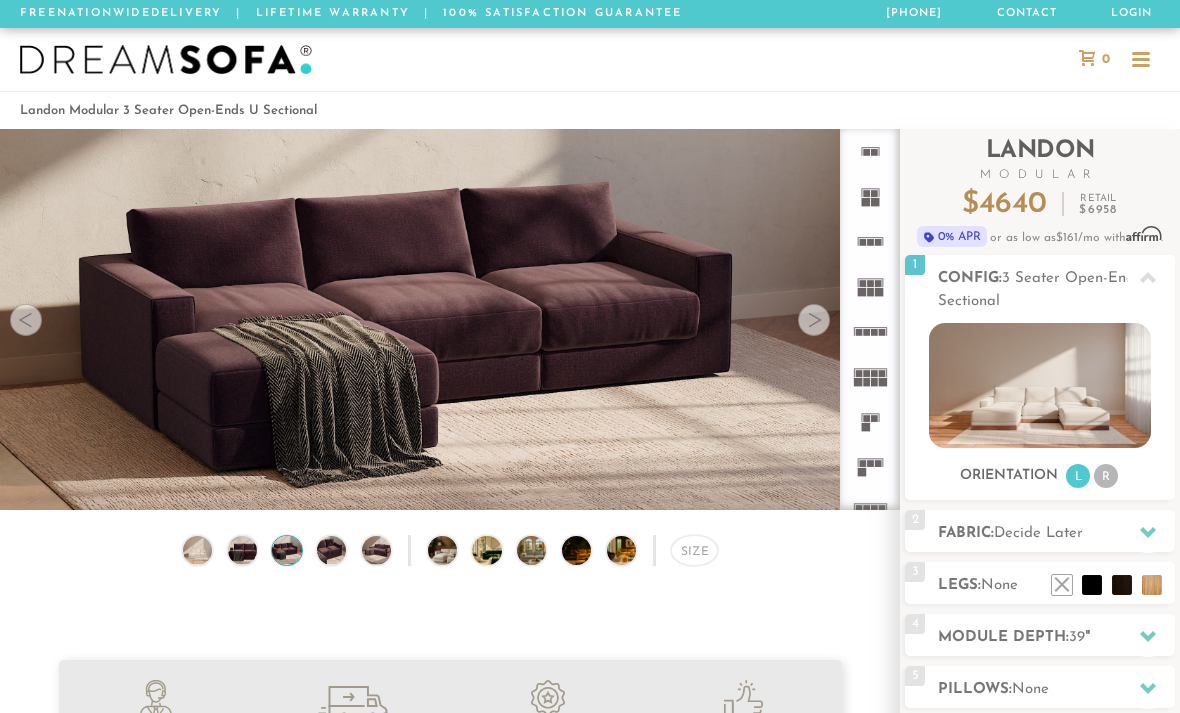 click at bounding box center [814, 320] 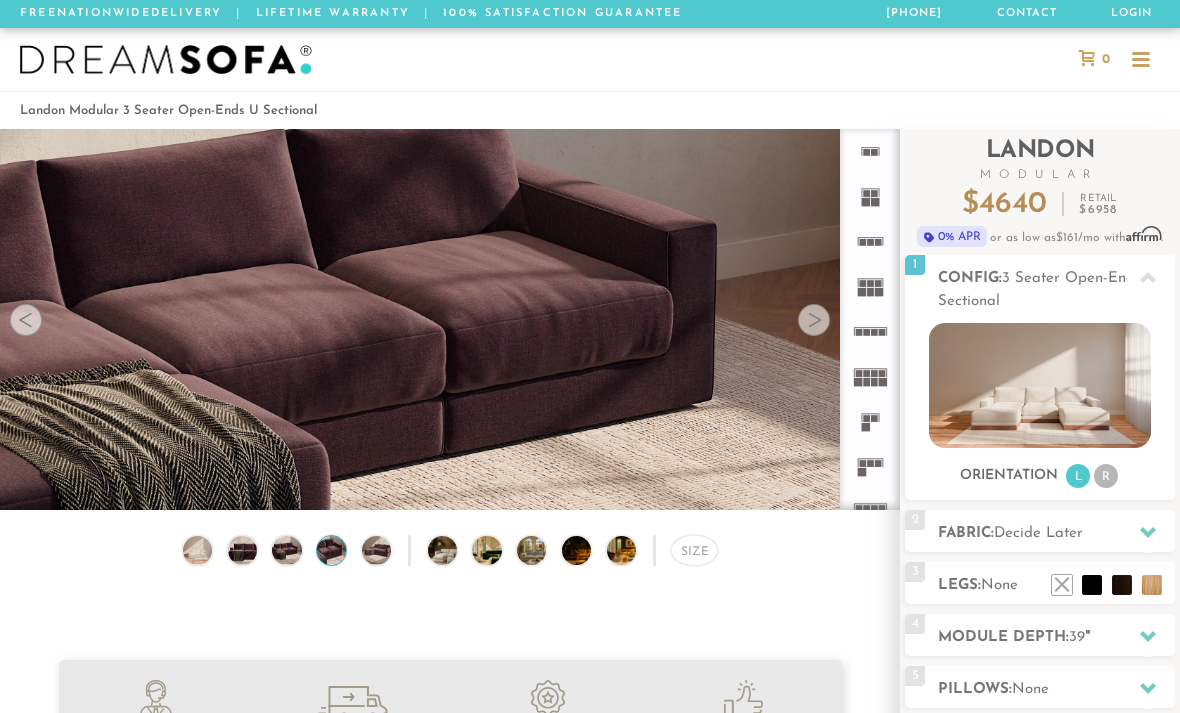 click at bounding box center [814, 320] 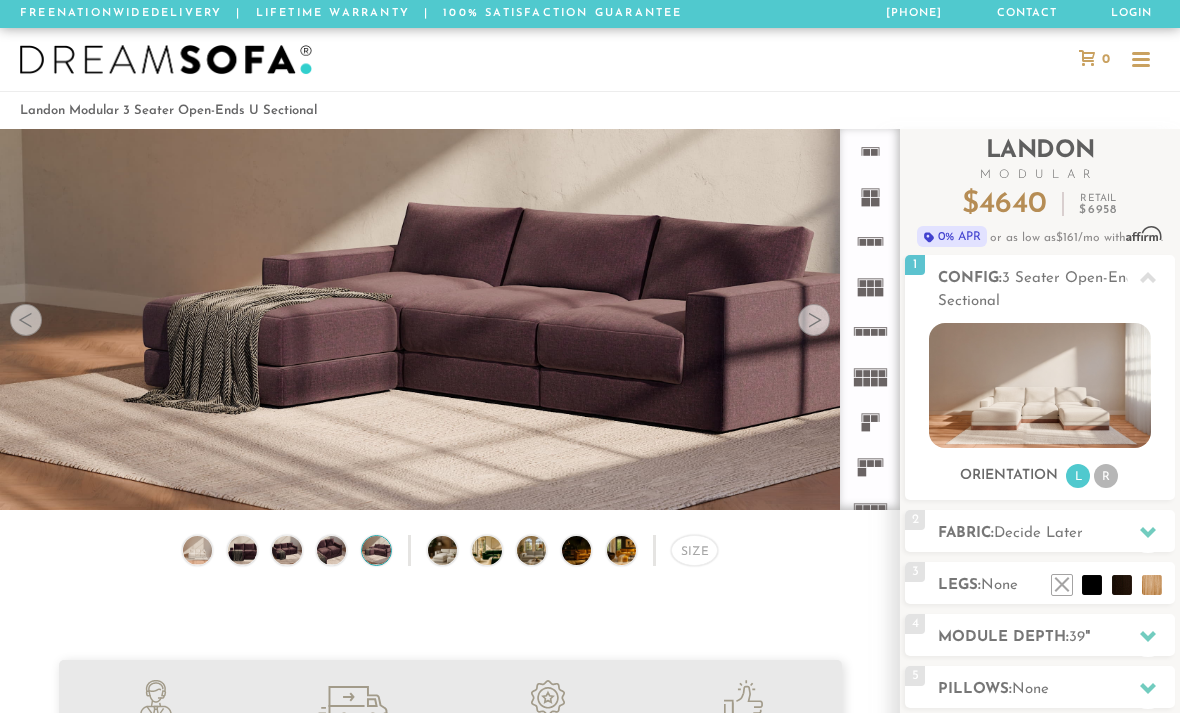 click at bounding box center (814, 320) 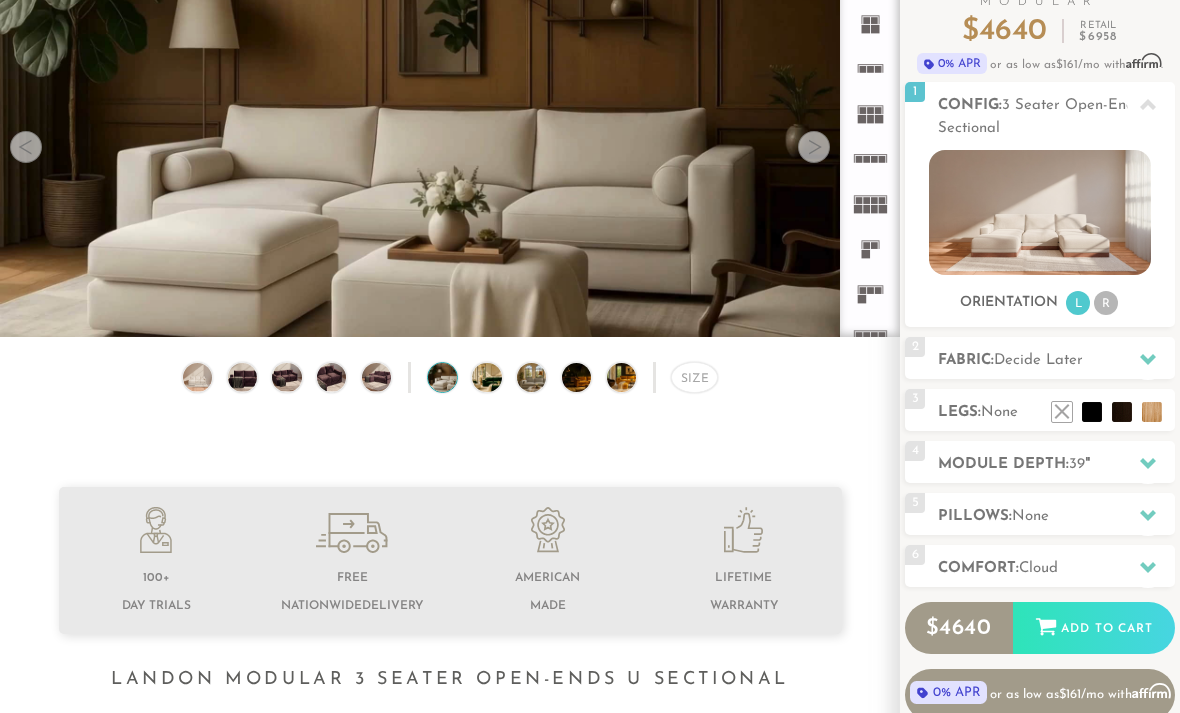 scroll, scrollTop: 164, scrollLeft: 0, axis: vertical 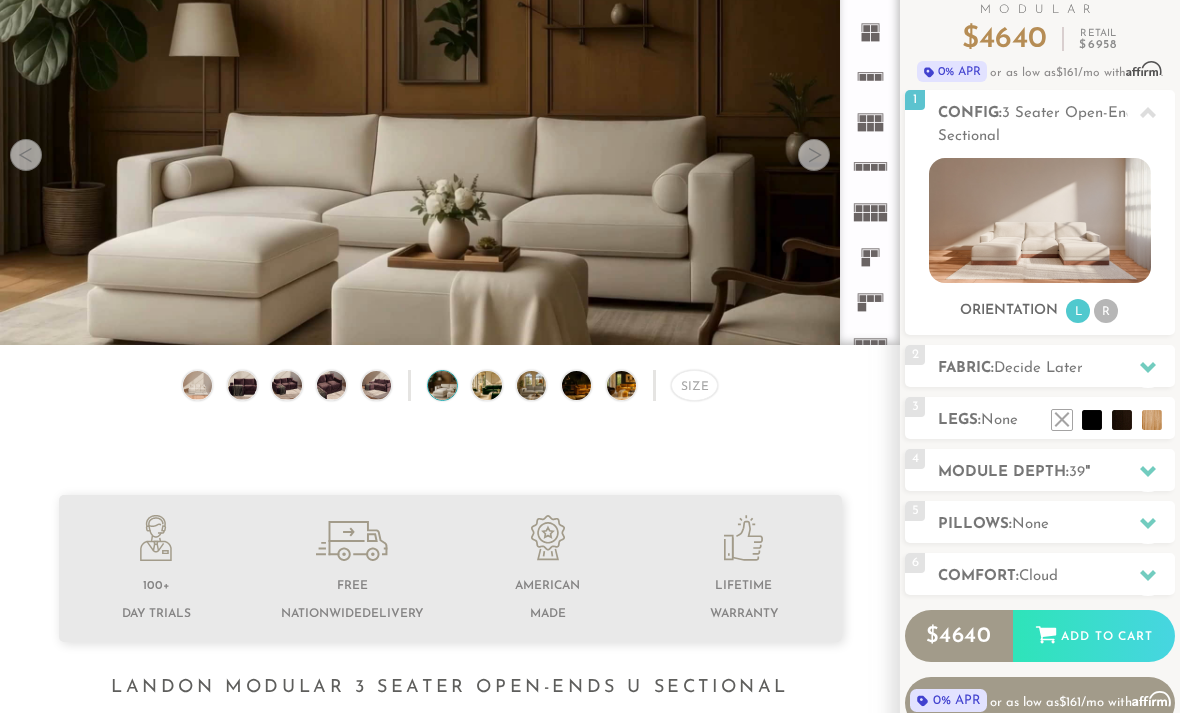 click on "R" at bounding box center (1106, 312) 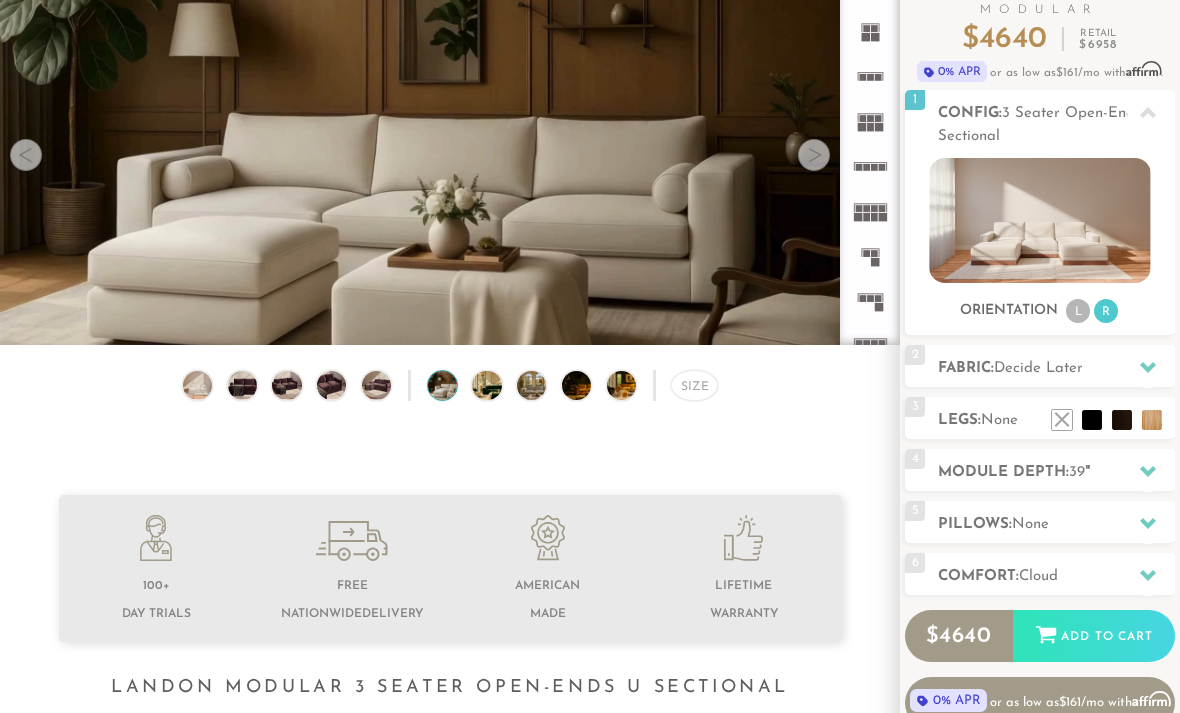 click on "L" at bounding box center [1078, 311] 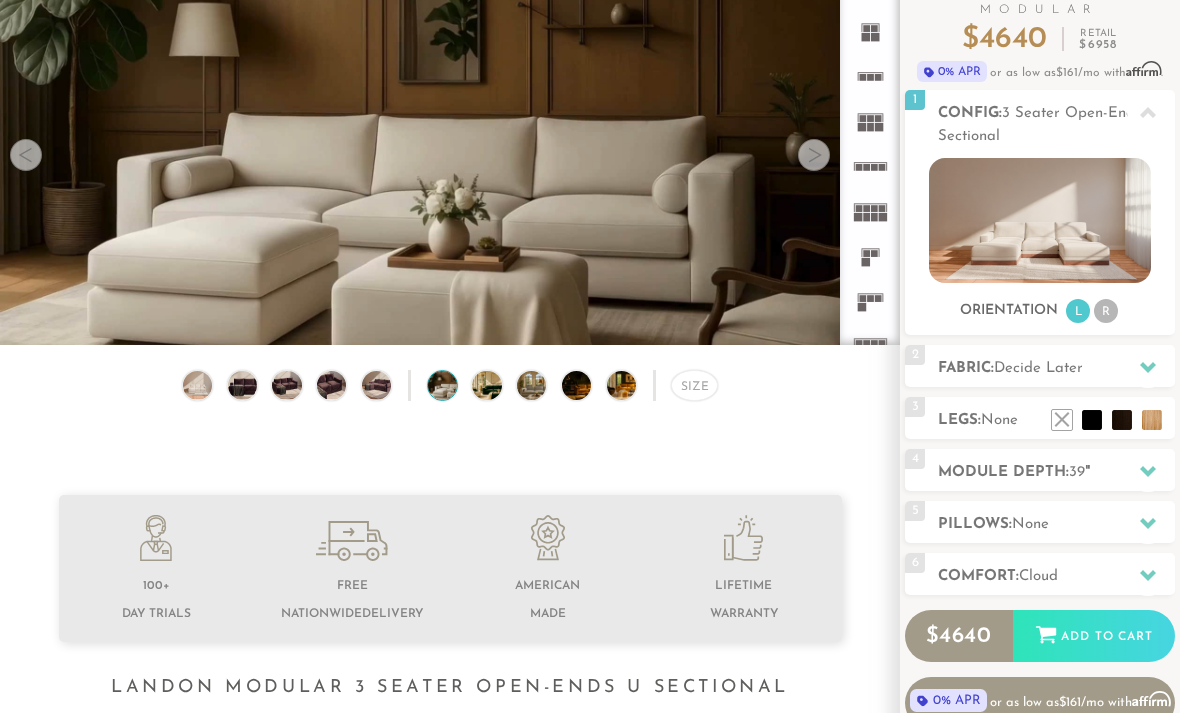 click on "R" at bounding box center [1106, 311] 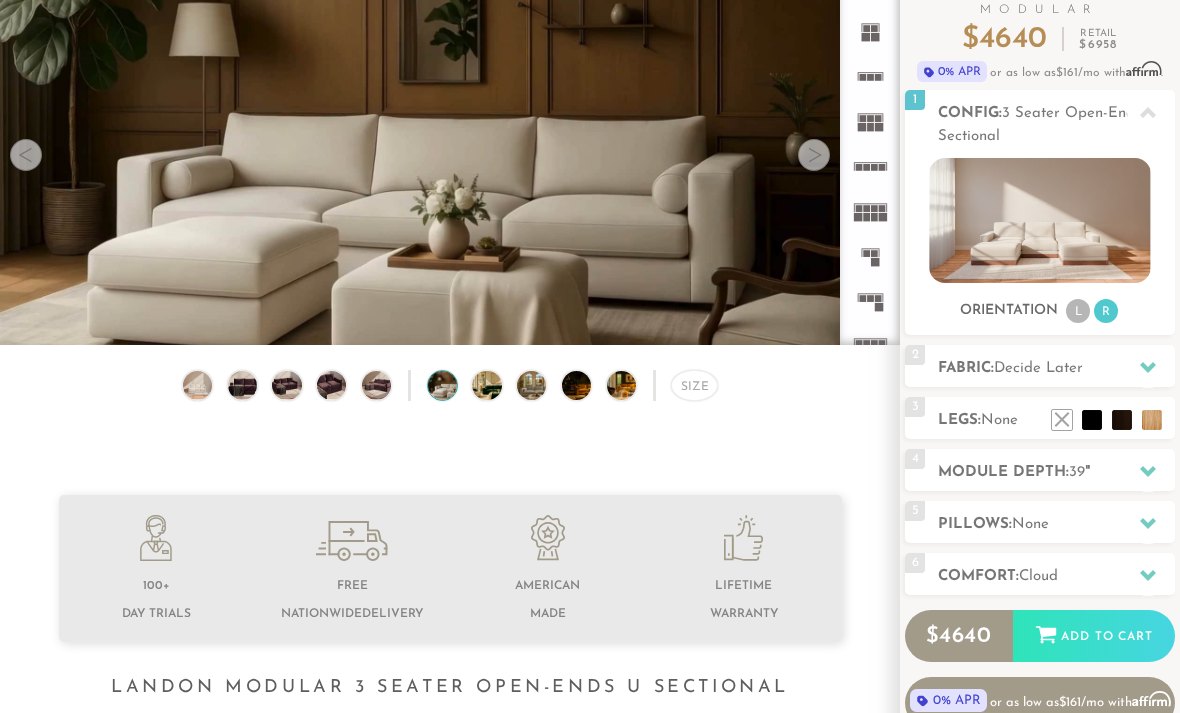 click on "L R" at bounding box center (1092, 311) 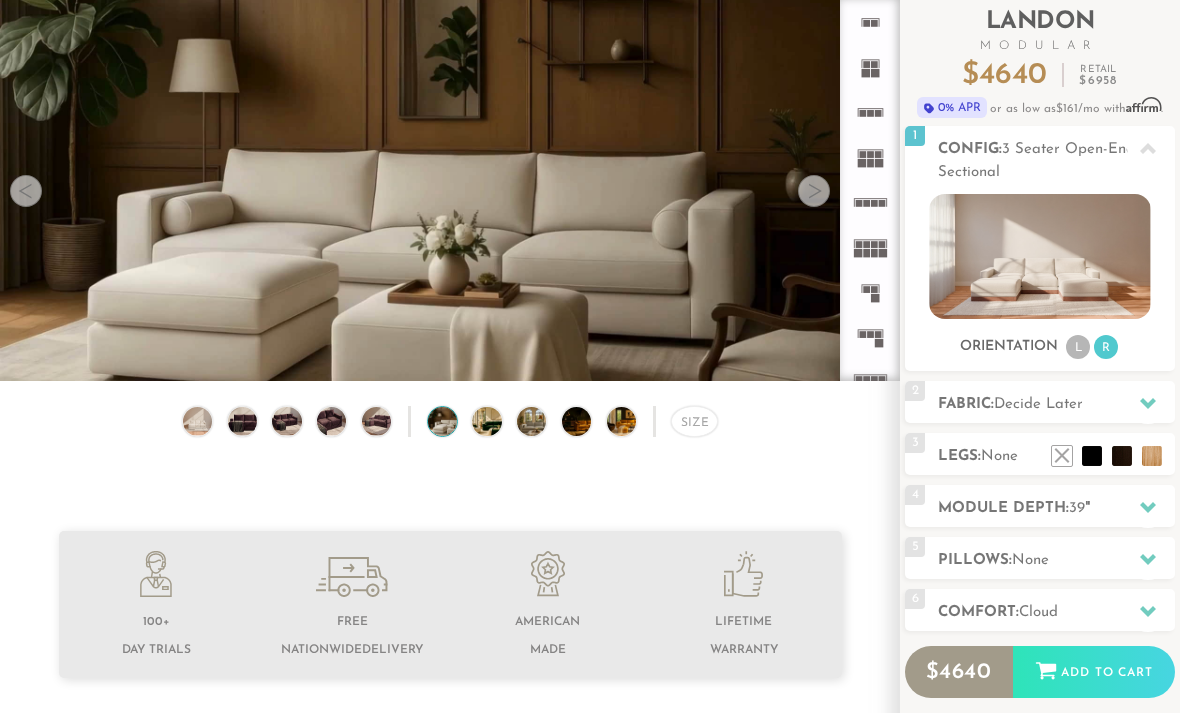 scroll, scrollTop: 123, scrollLeft: 0, axis: vertical 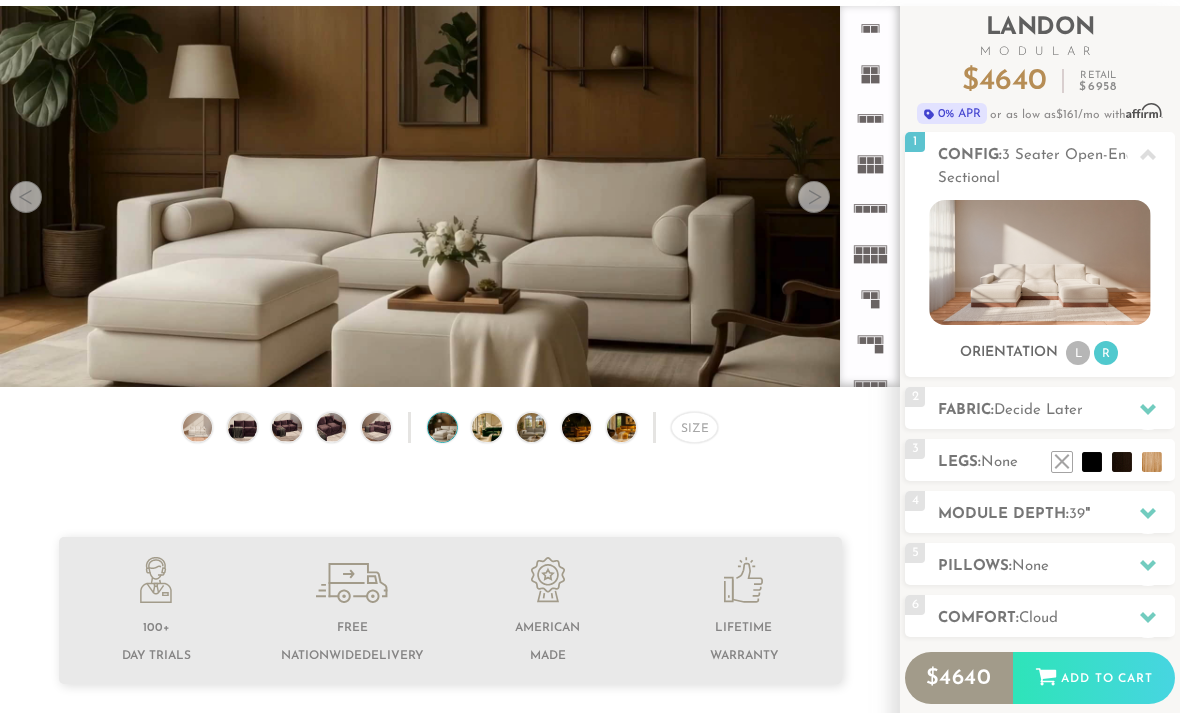 click 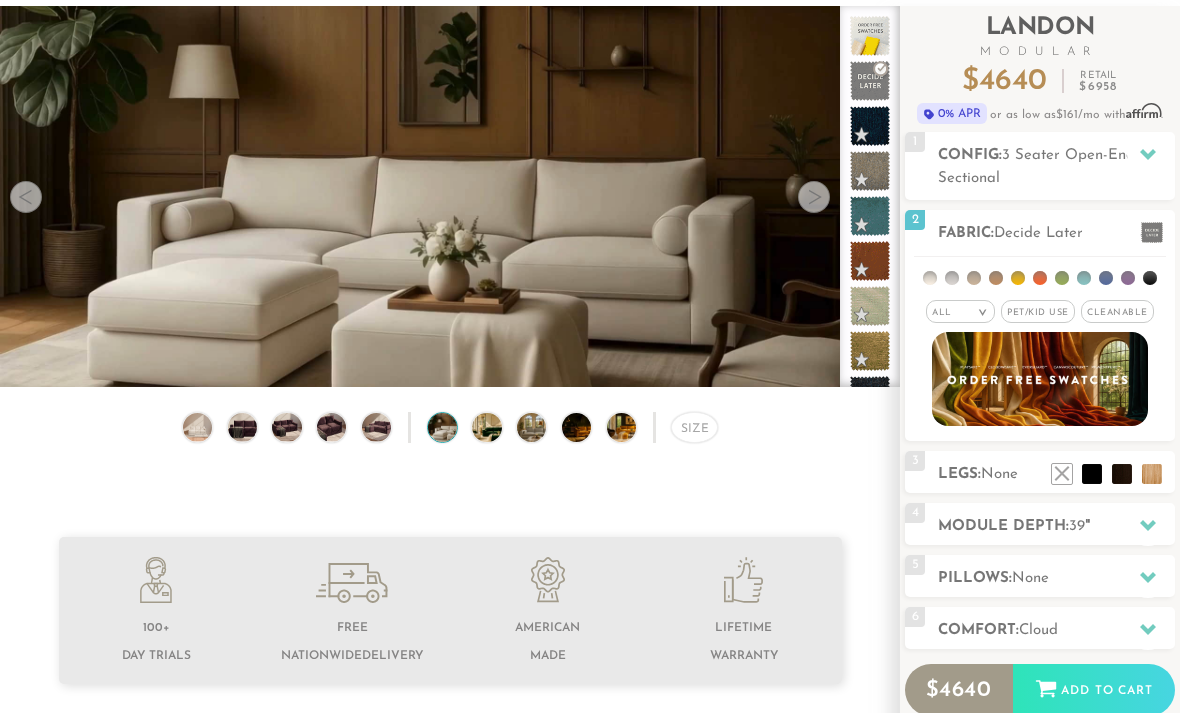 click on "Pet/Kid Use x" at bounding box center [1038, 311] 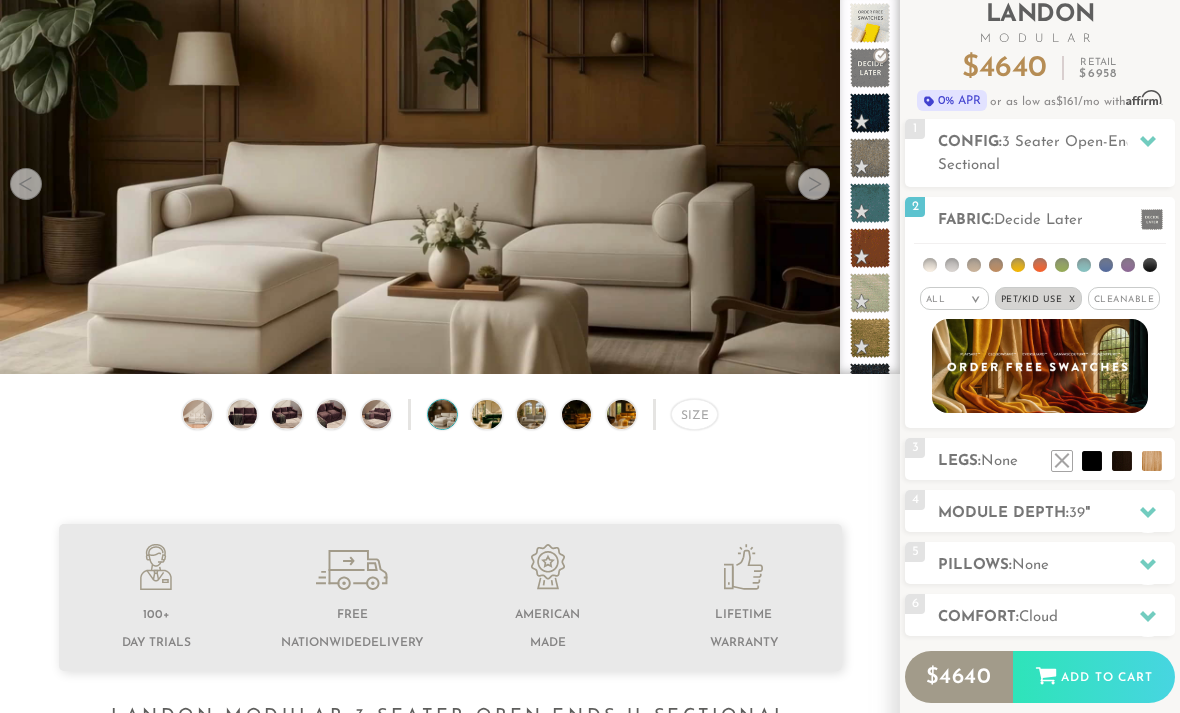 scroll, scrollTop: 135, scrollLeft: 0, axis: vertical 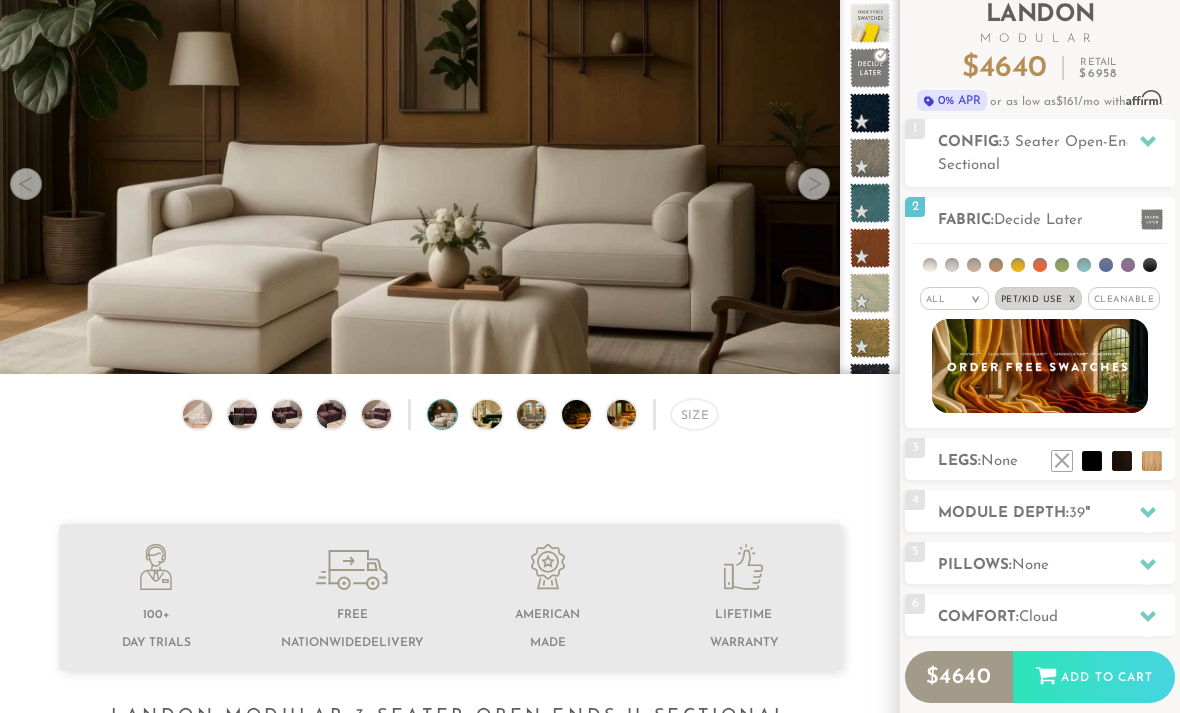 click at bounding box center (1084, 266) 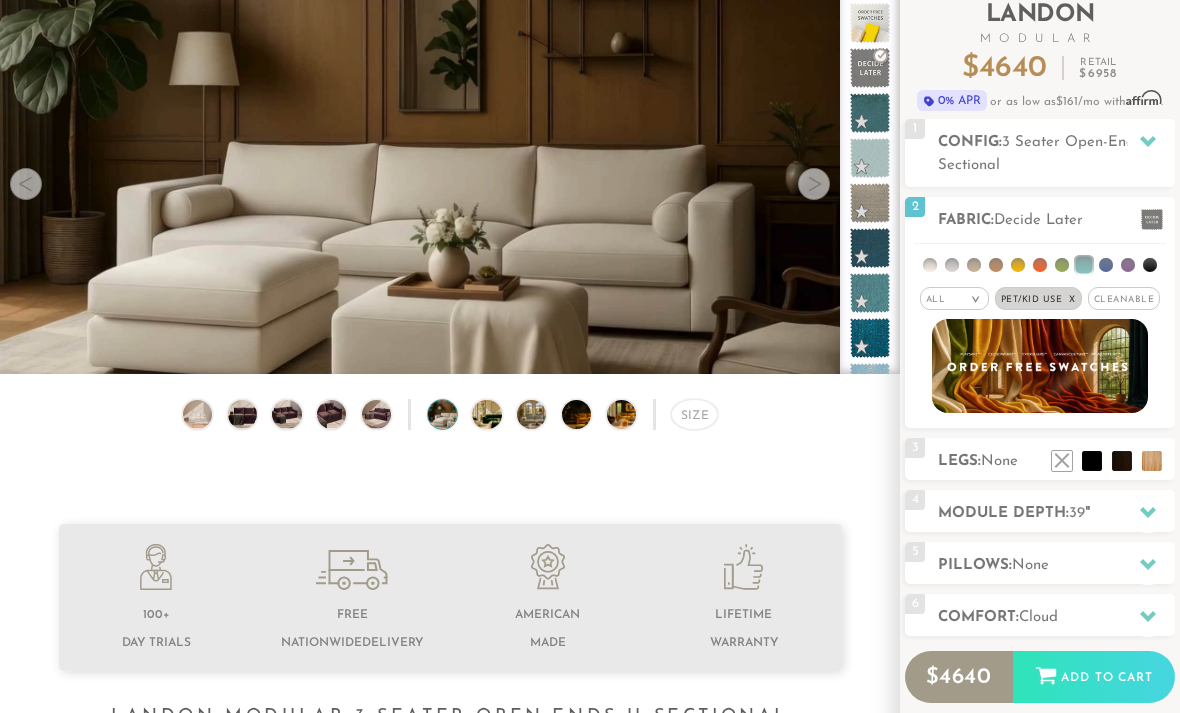 scroll, scrollTop: 136, scrollLeft: 0, axis: vertical 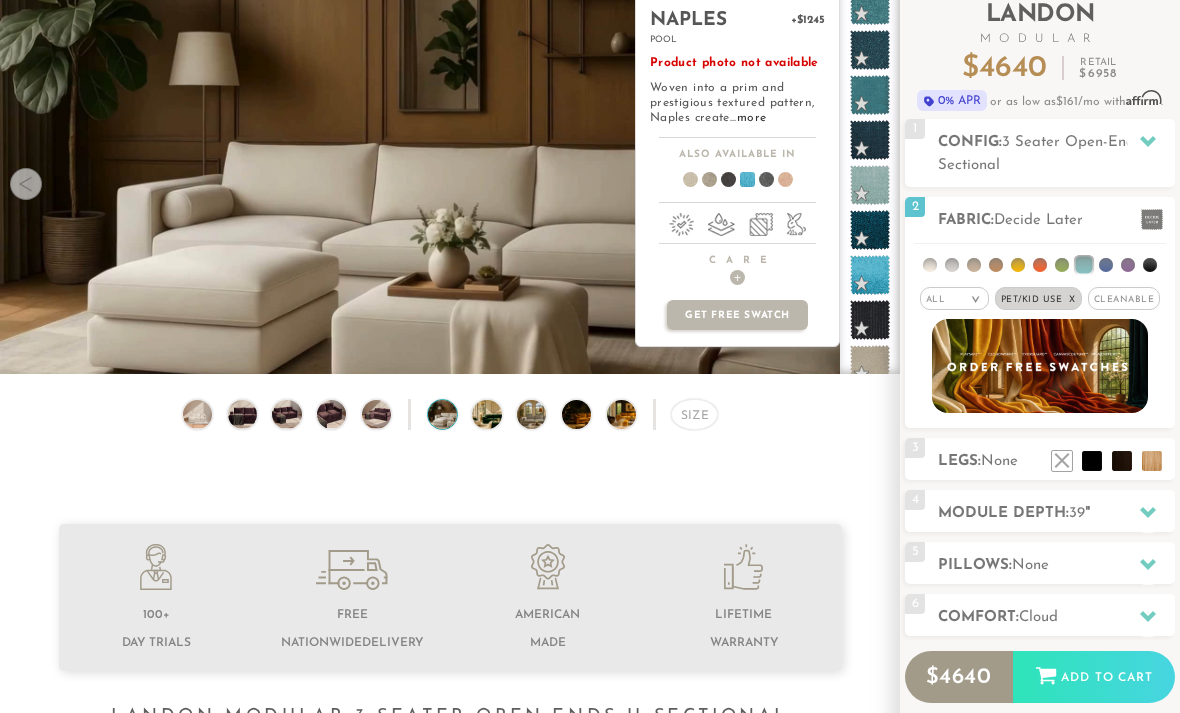 click at bounding box center [870, 275] 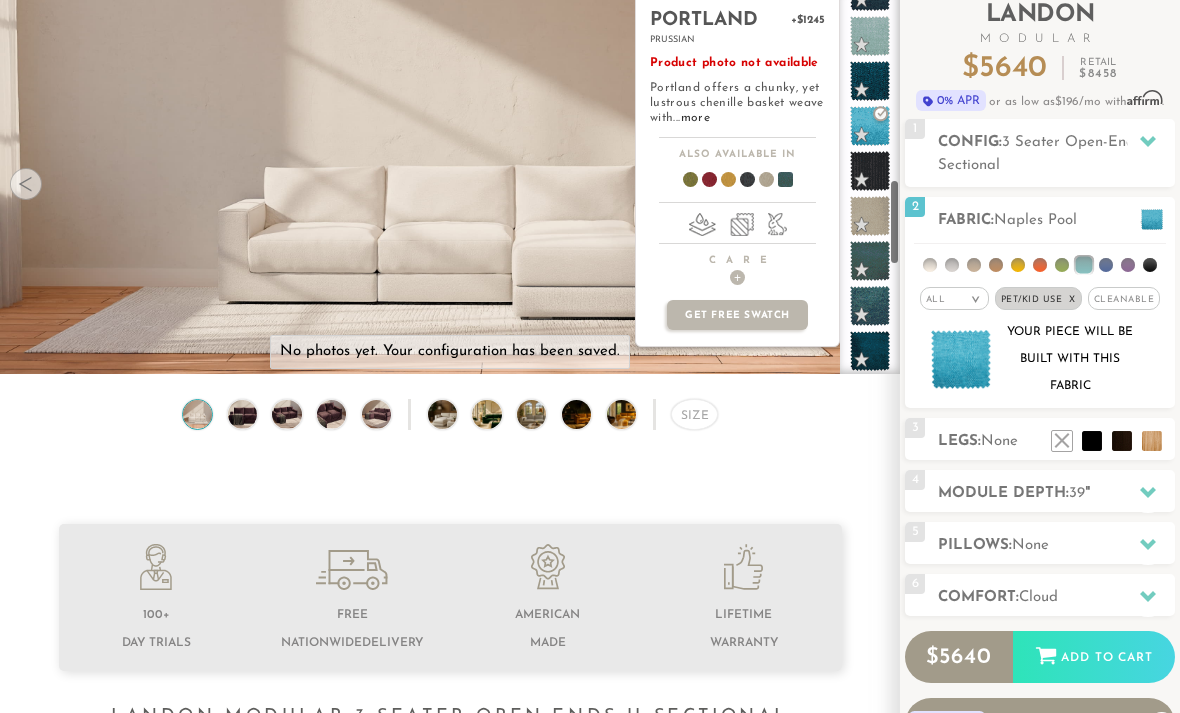 scroll, scrollTop: 846, scrollLeft: 0, axis: vertical 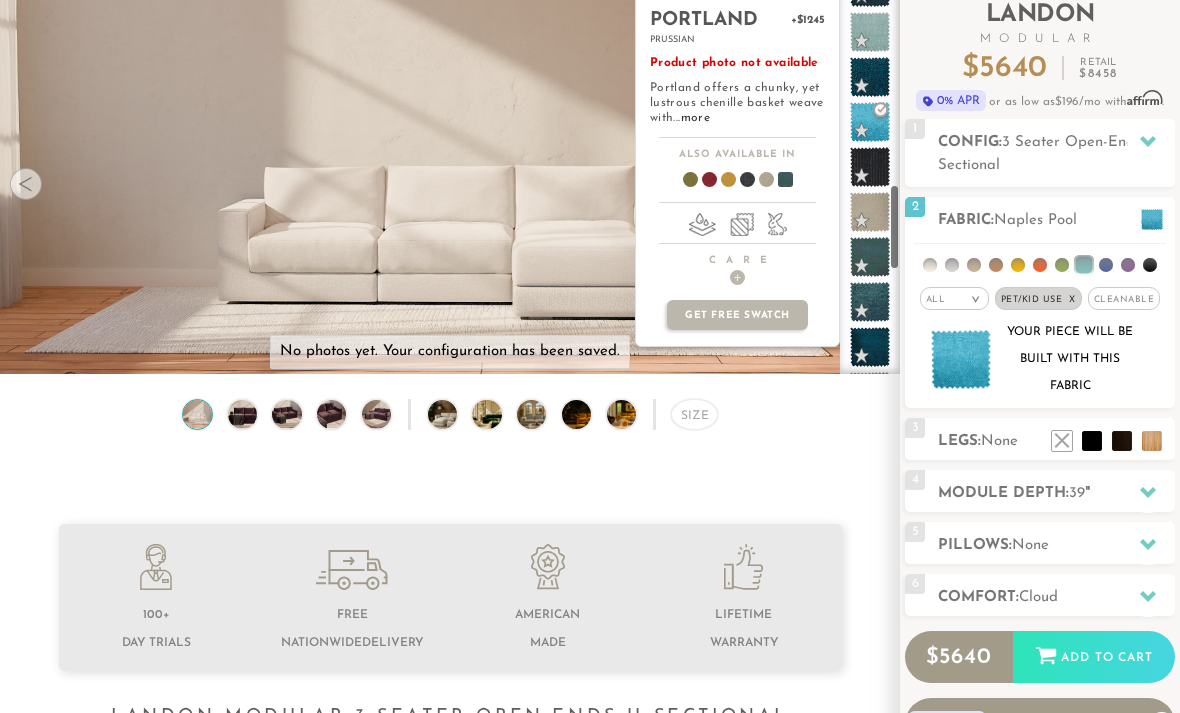 click at bounding box center [870, 257] 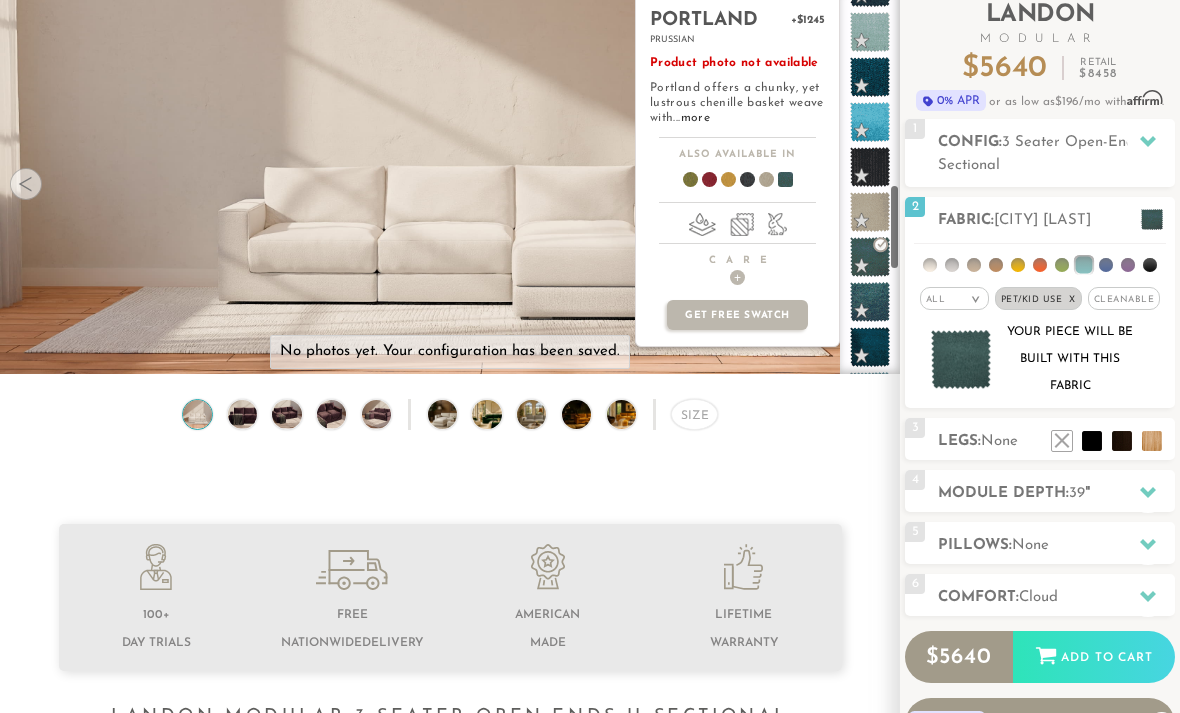click at bounding box center [870, 257] 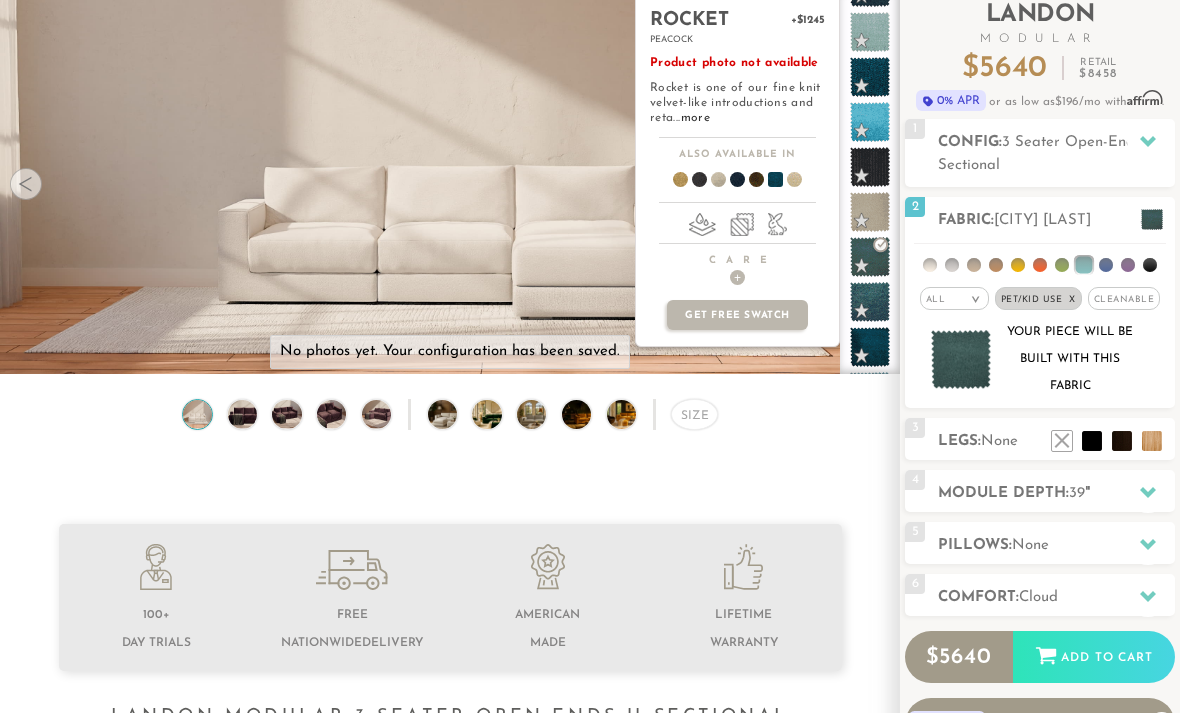 scroll, scrollTop: 879, scrollLeft: 0, axis: vertical 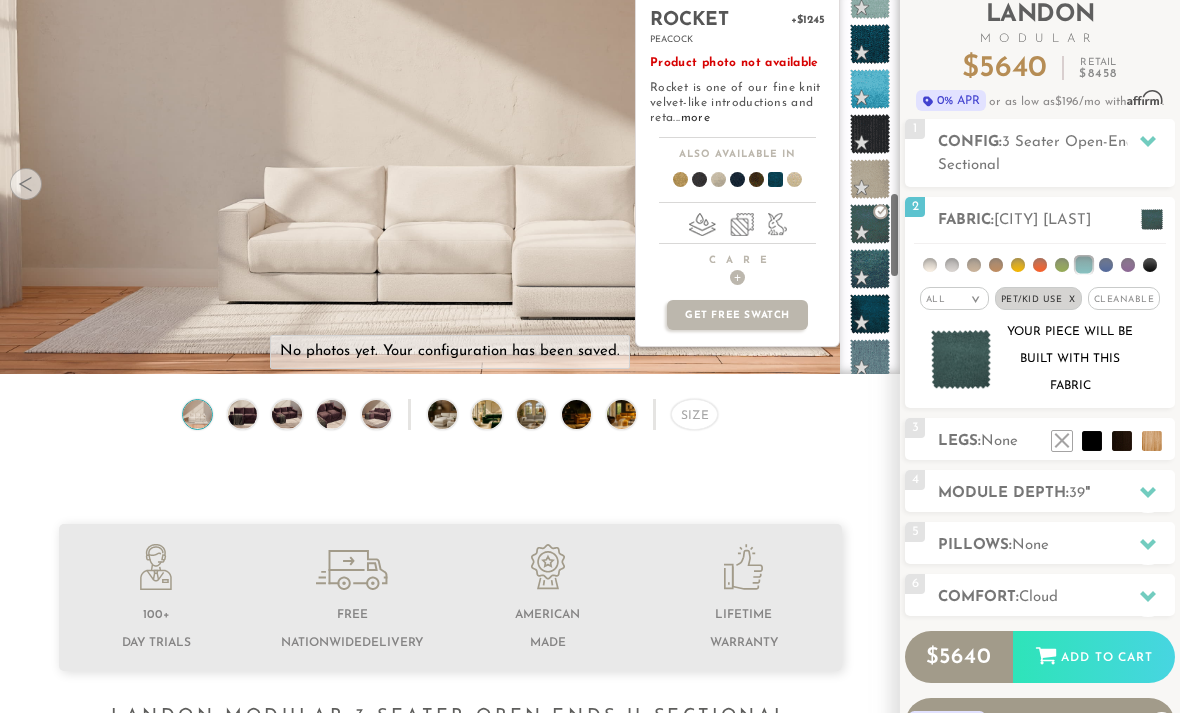 click at bounding box center (870, 314) 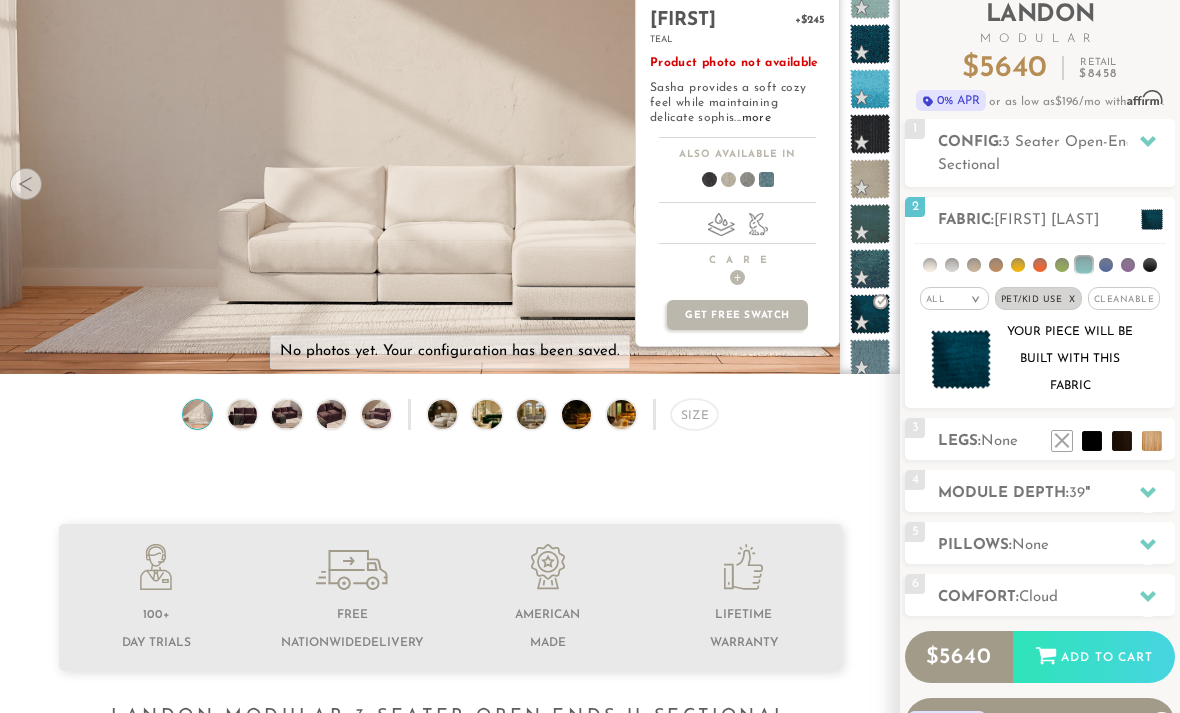 click at bounding box center (1092, 441) 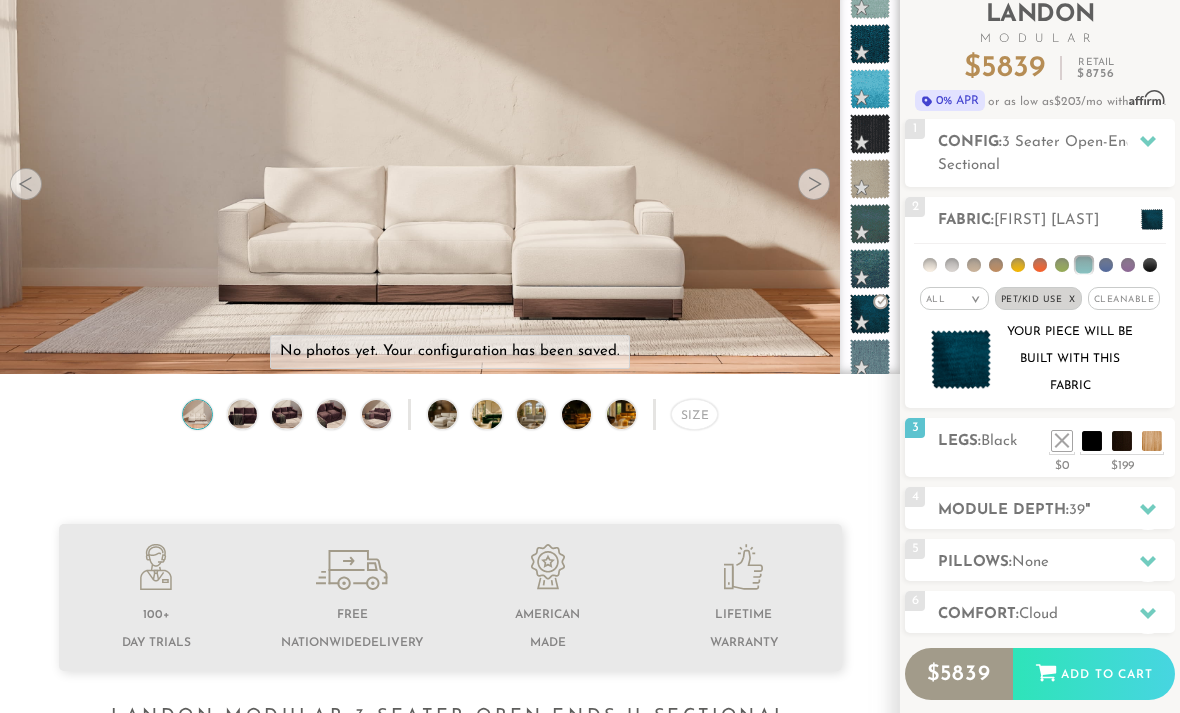 click on "3
Legs:  Black
$0 $199
Nailheads:" at bounding box center [1040, 447] 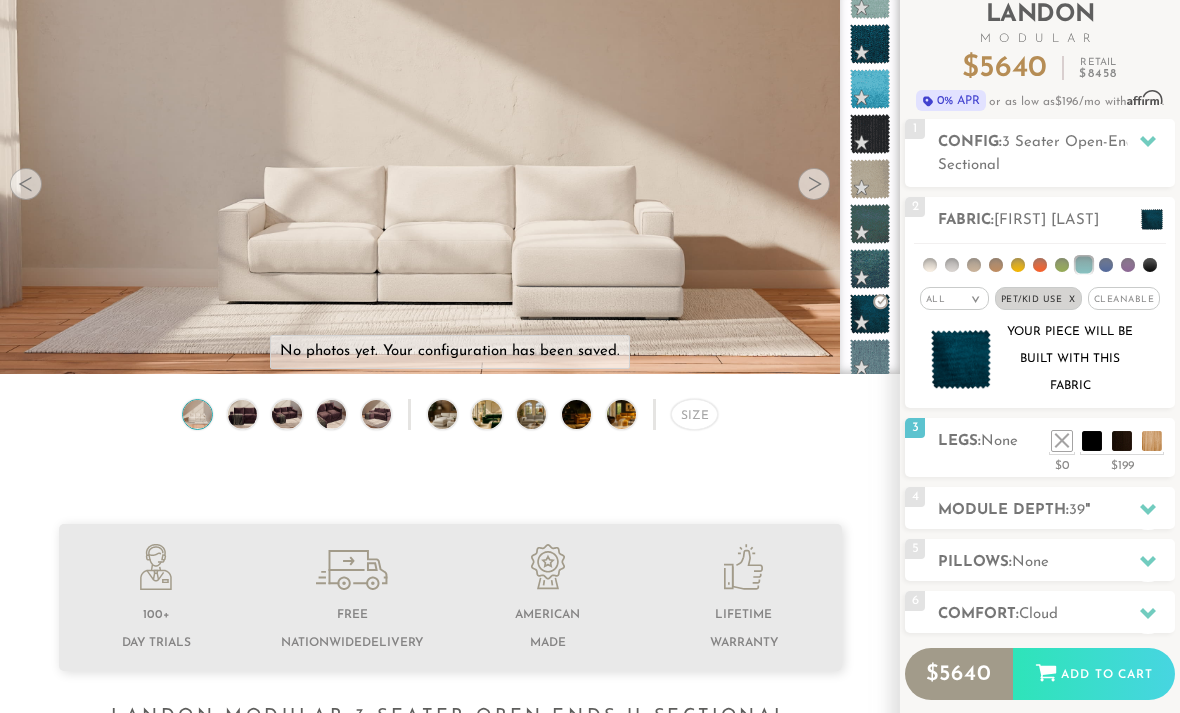 click on "5
Pillows:  None" at bounding box center (1040, 560) 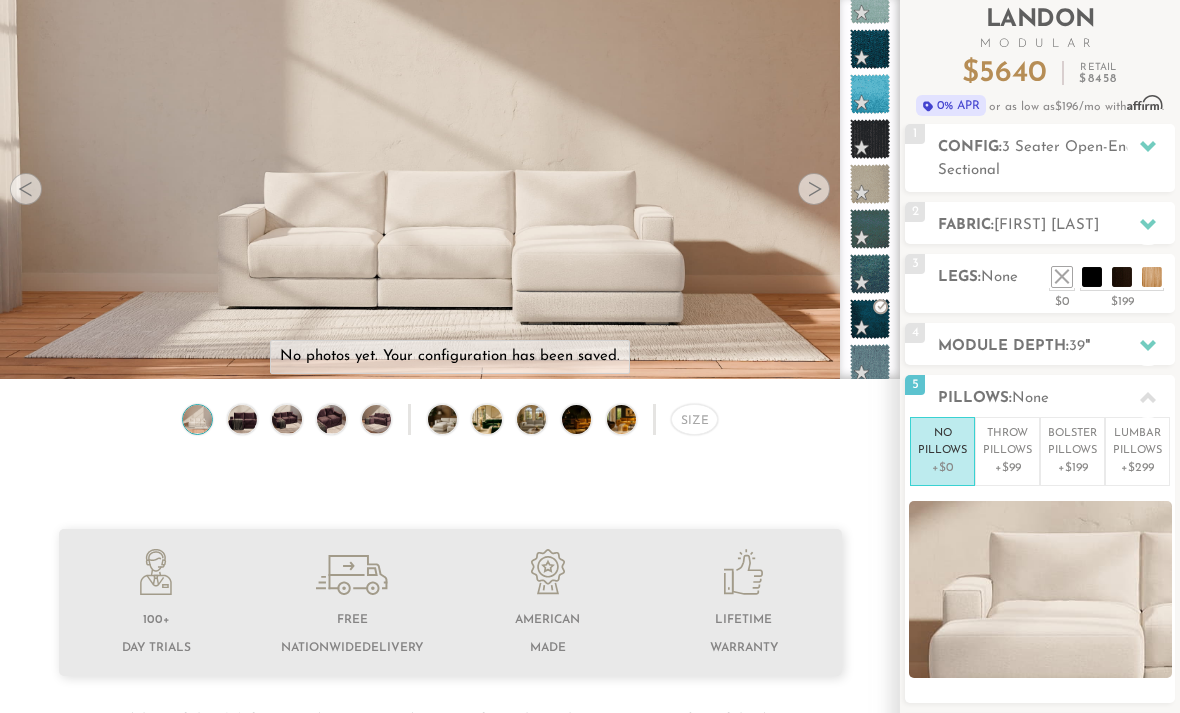 click at bounding box center [1148, 346] 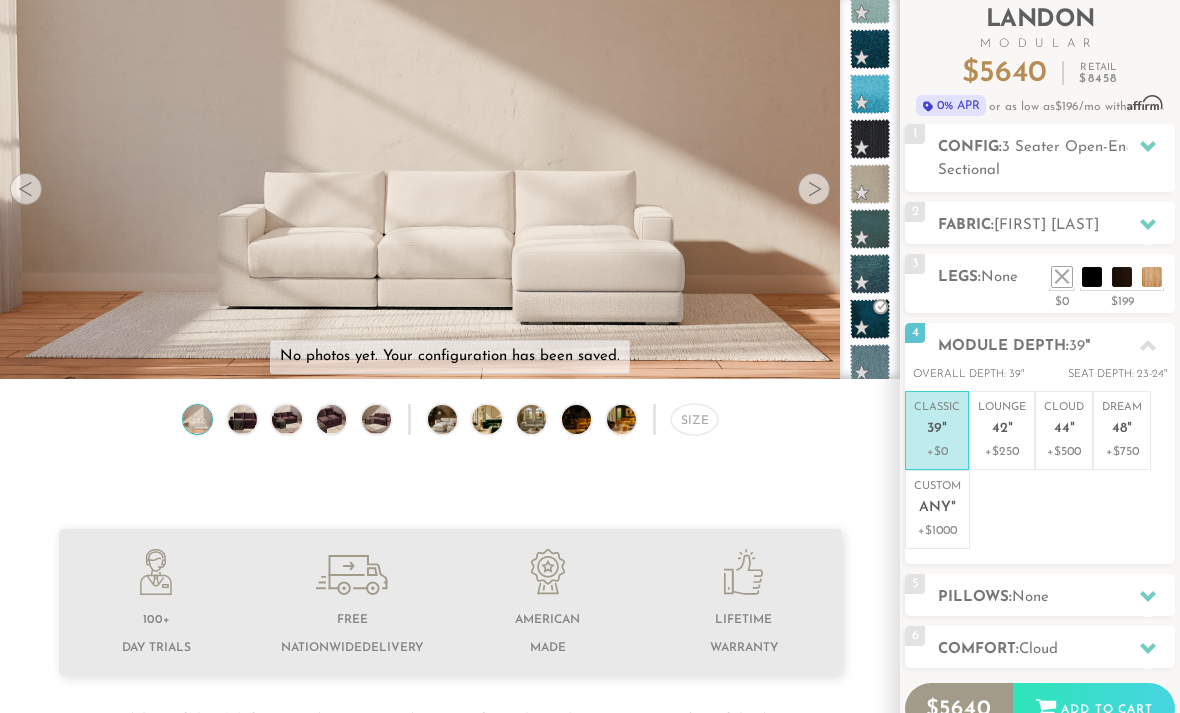 click on "42" at bounding box center (1000, 429) 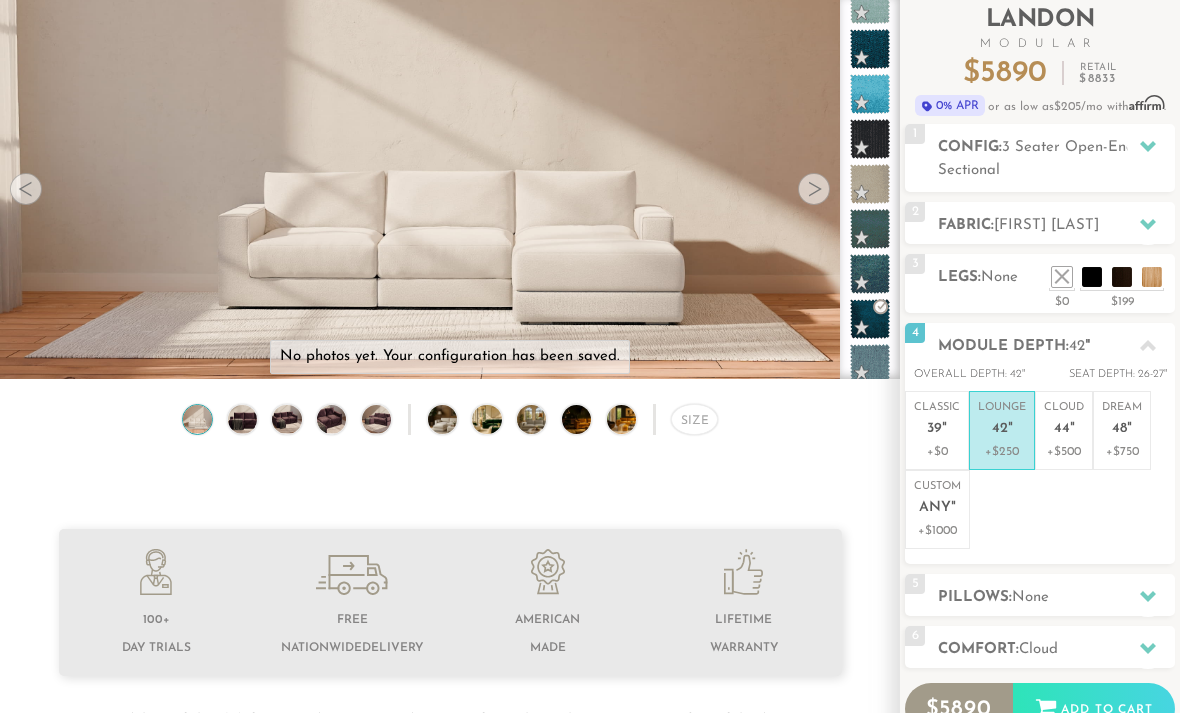 click on """ at bounding box center [1072, 429] 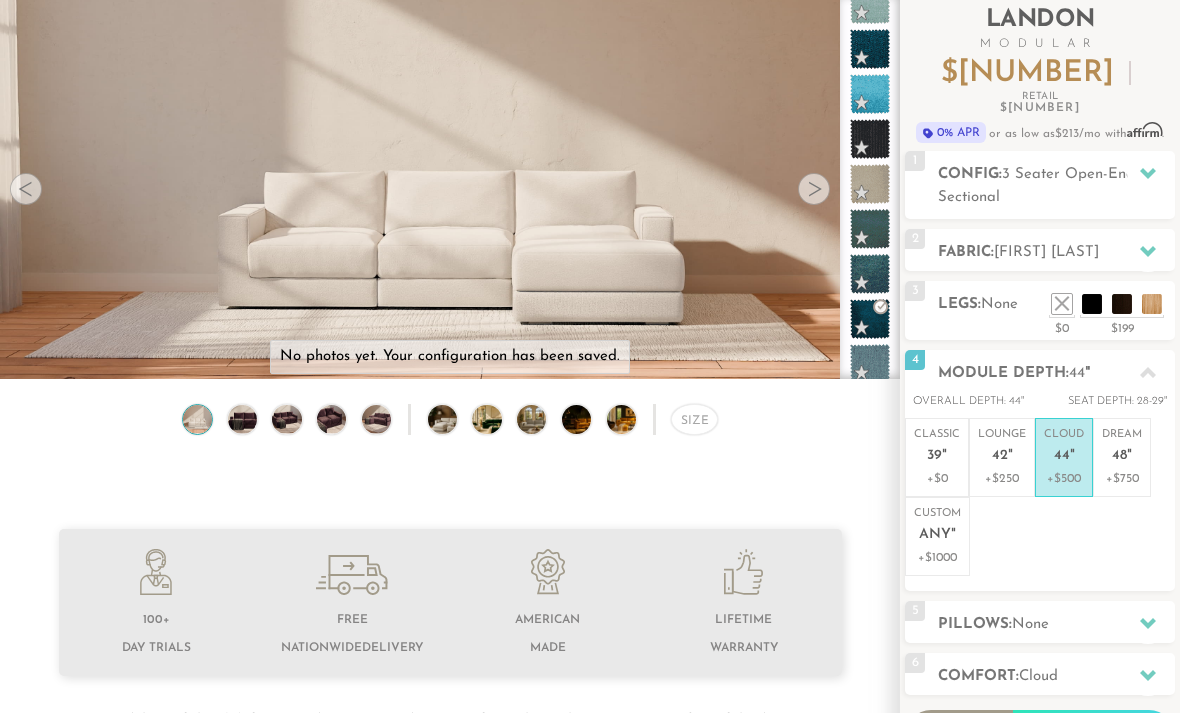 click on "Dream 48 "" at bounding box center [1122, 448] 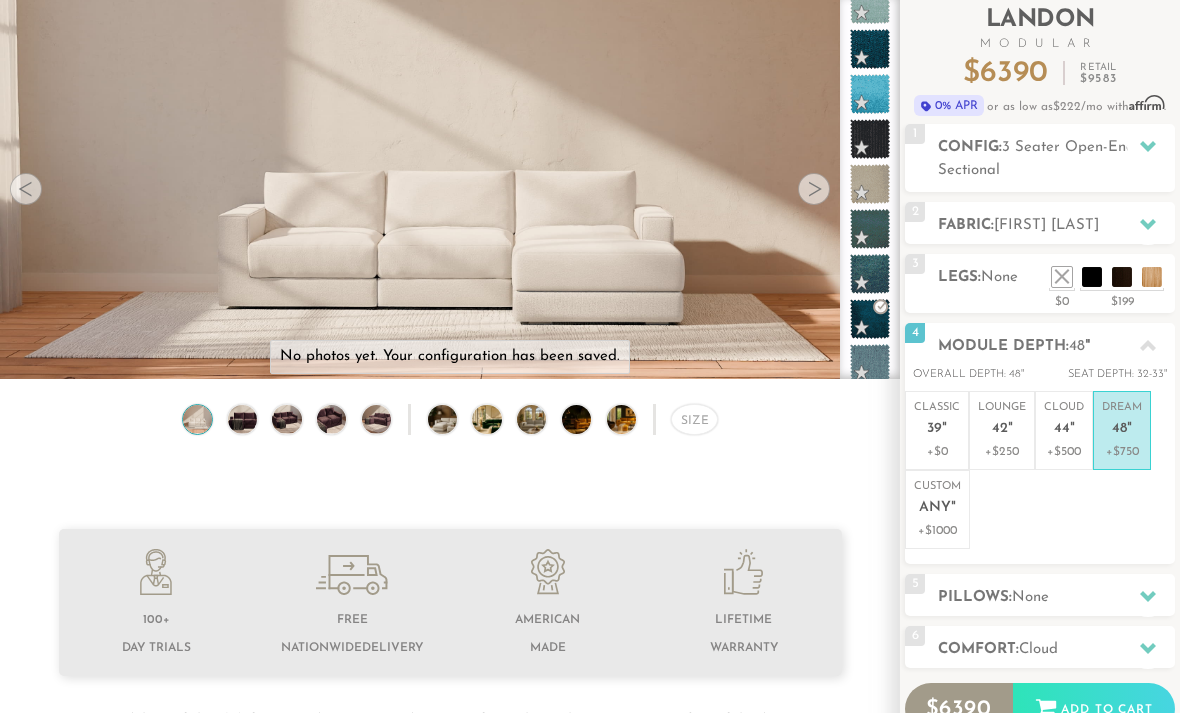 click on "Lounge 42 "
+$250" at bounding box center (1002, 430) 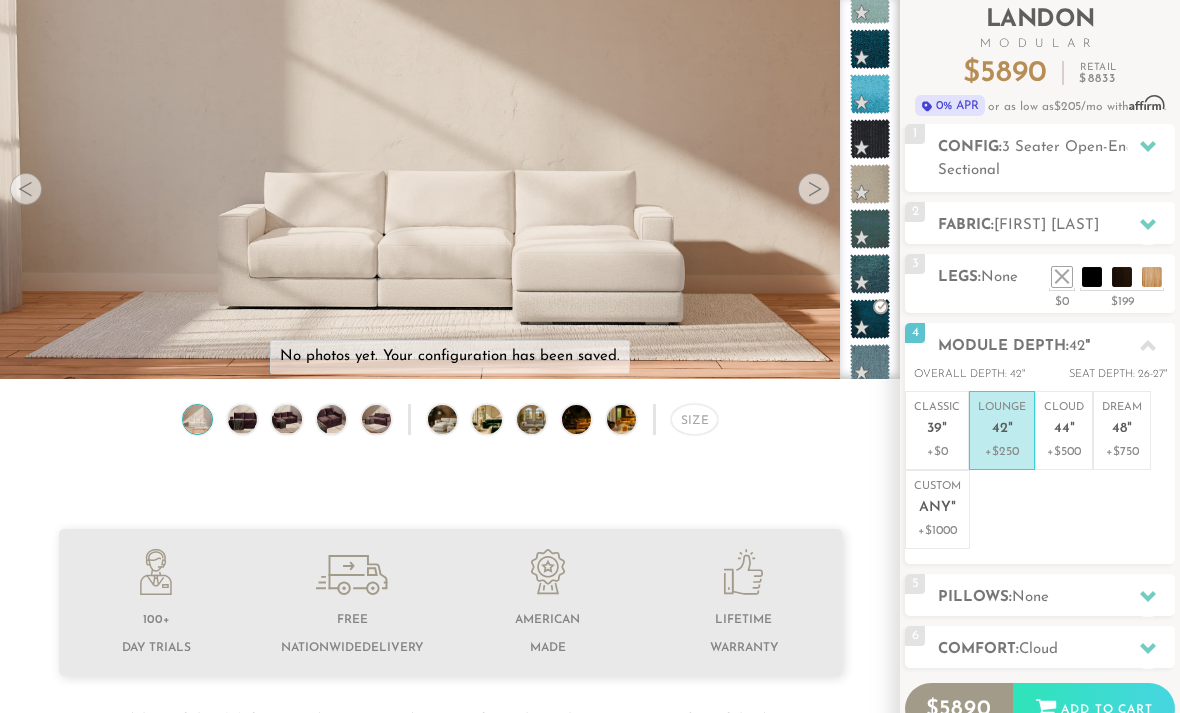 click on "Cloud 44 "" at bounding box center [1064, 421] 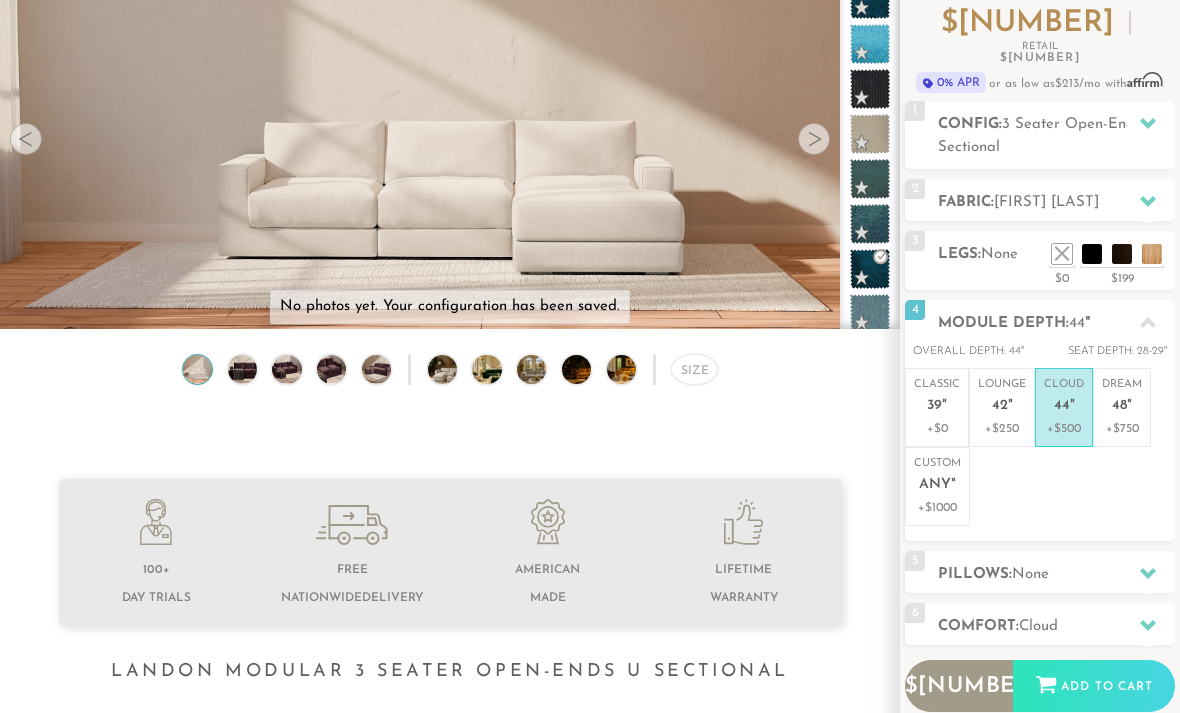 scroll, scrollTop: 185, scrollLeft: 0, axis: vertical 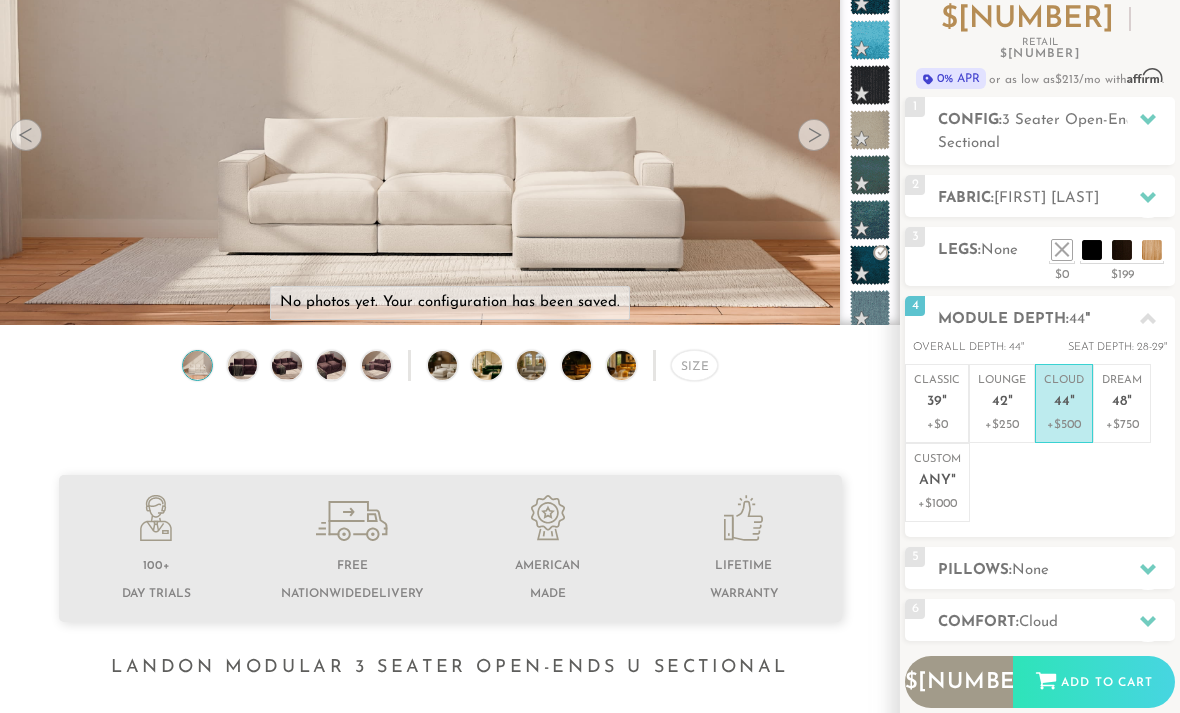 click on "Pillows:  None" at bounding box center [1056, 570] 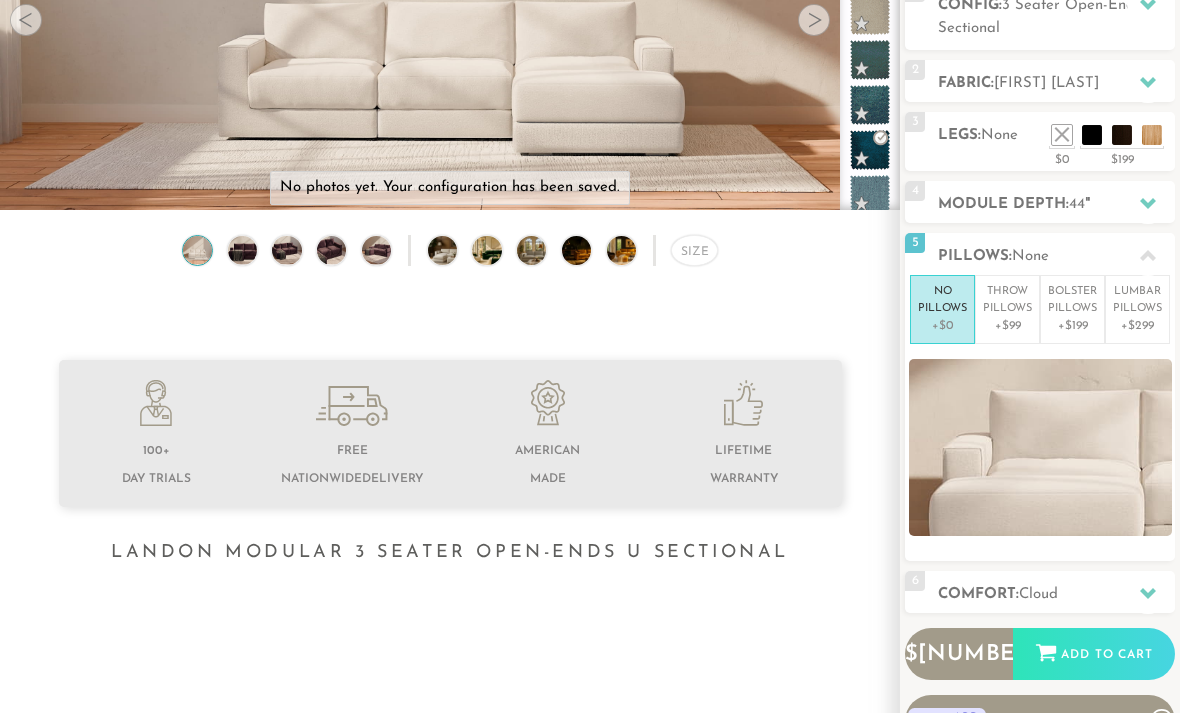 click on "Comfort:  the  Cloud" at bounding box center [1056, 595] 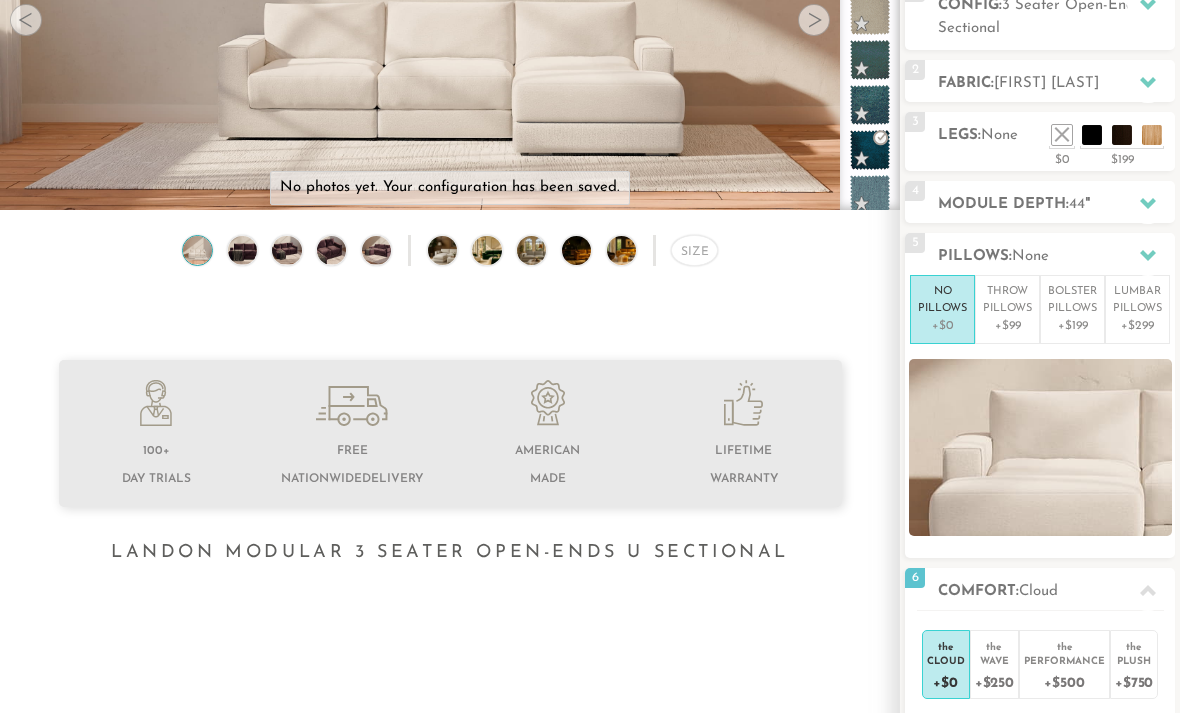 scroll, scrollTop: 300, scrollLeft: 0, axis: vertical 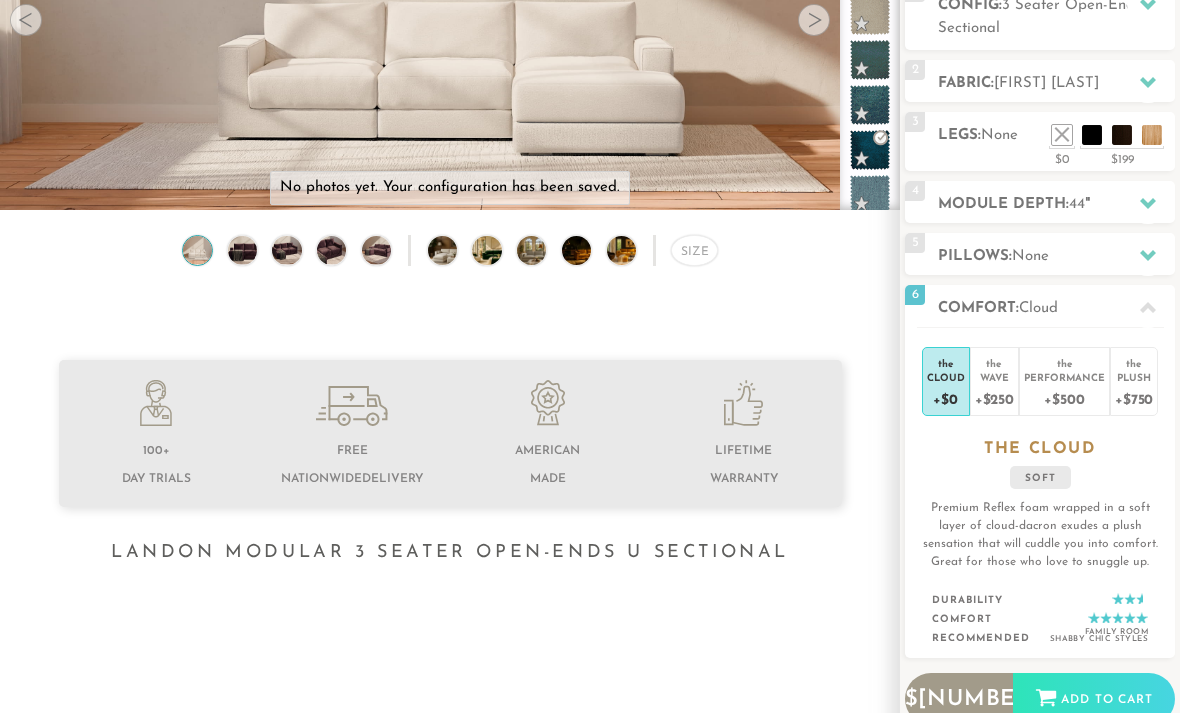 click on "+$[PRICE]" at bounding box center [994, 398] 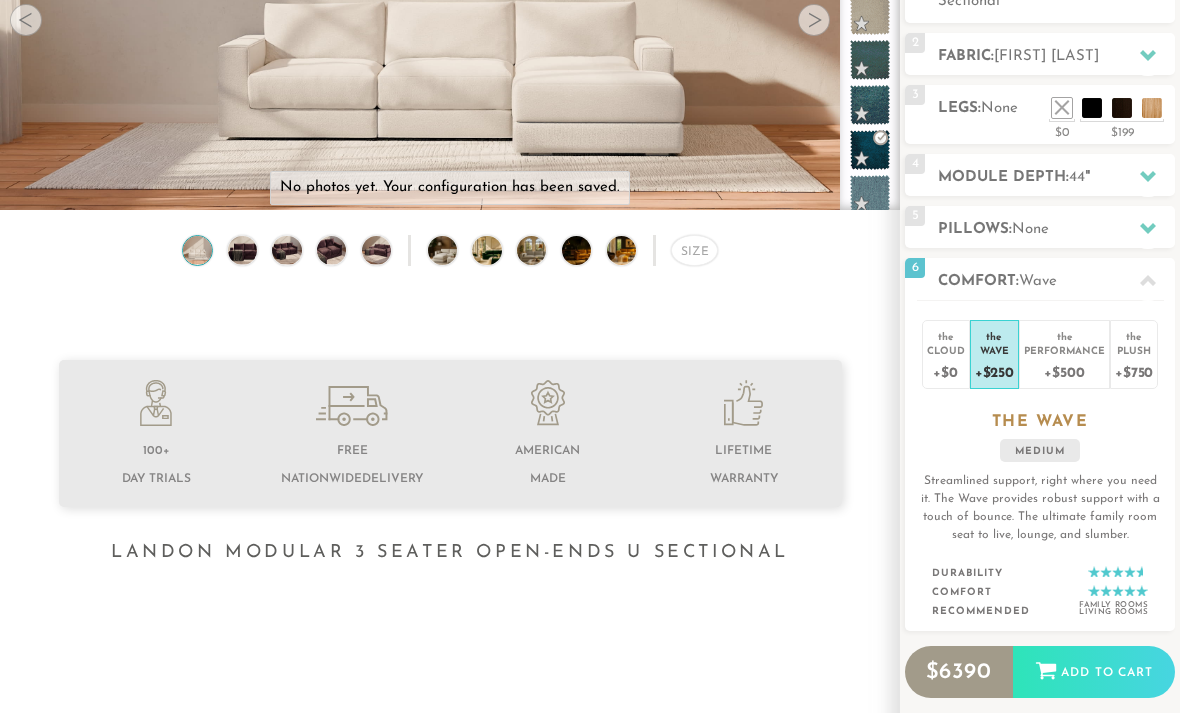 click on "+$0" at bounding box center (946, 371) 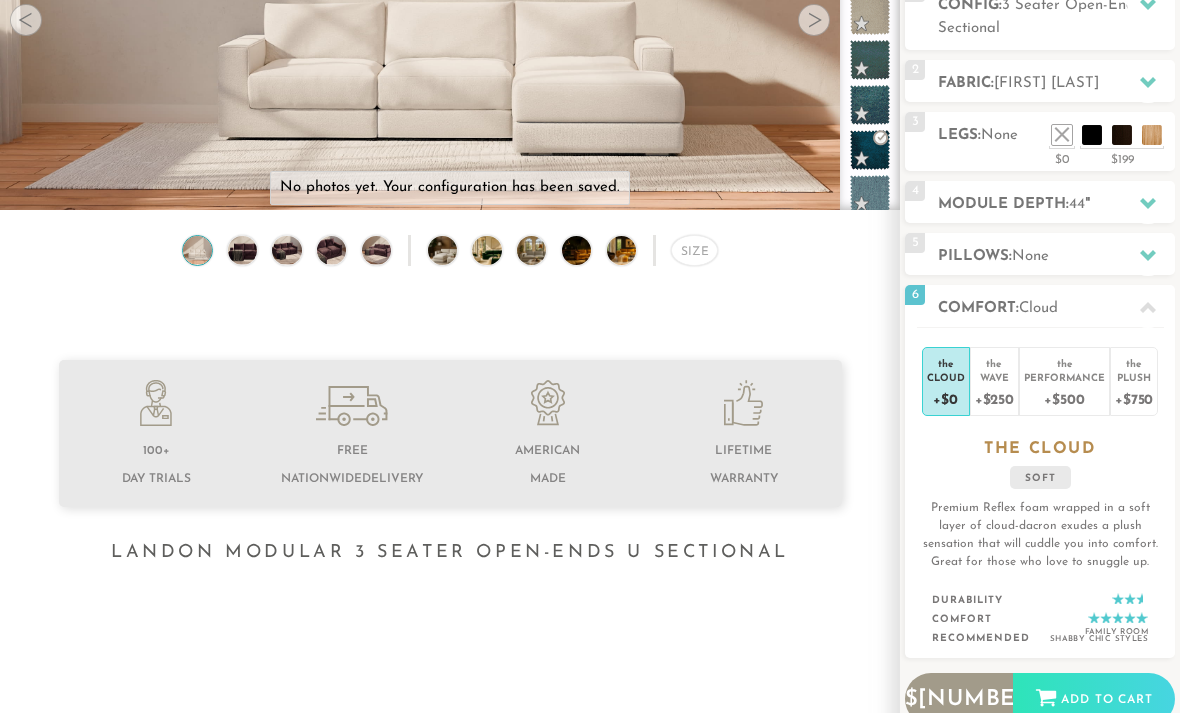 click on "+$[PRICE]" at bounding box center (994, 398) 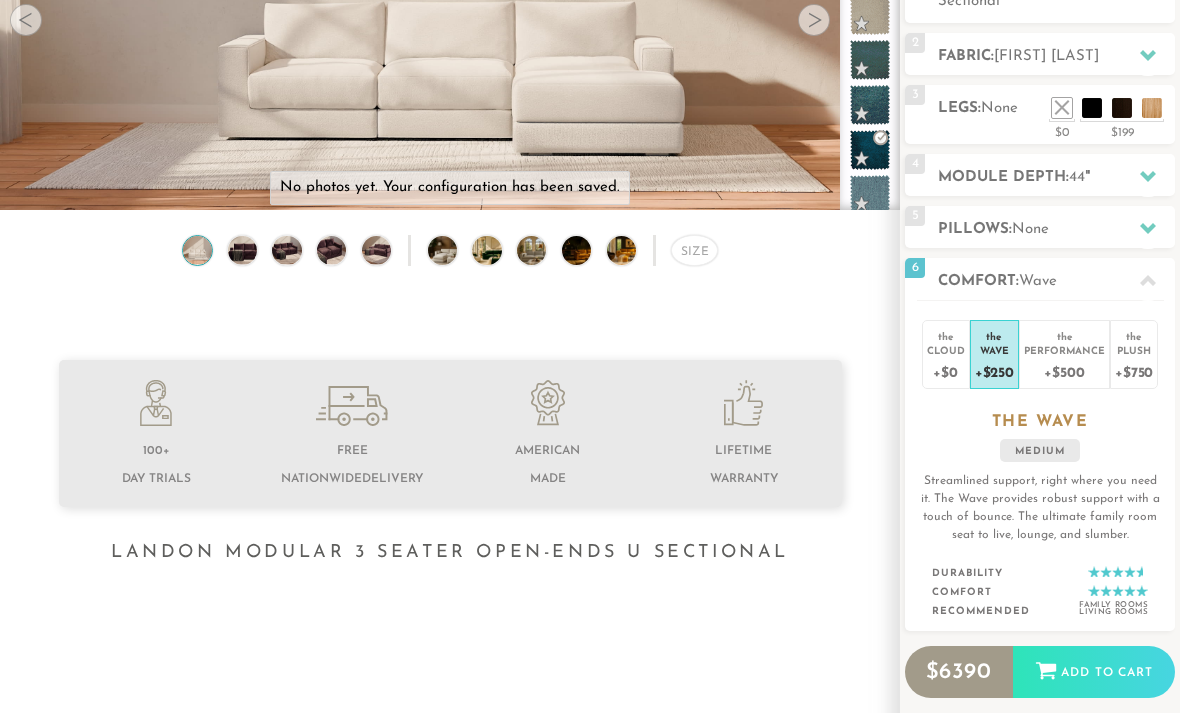 click on "+$500" at bounding box center [1064, 371] 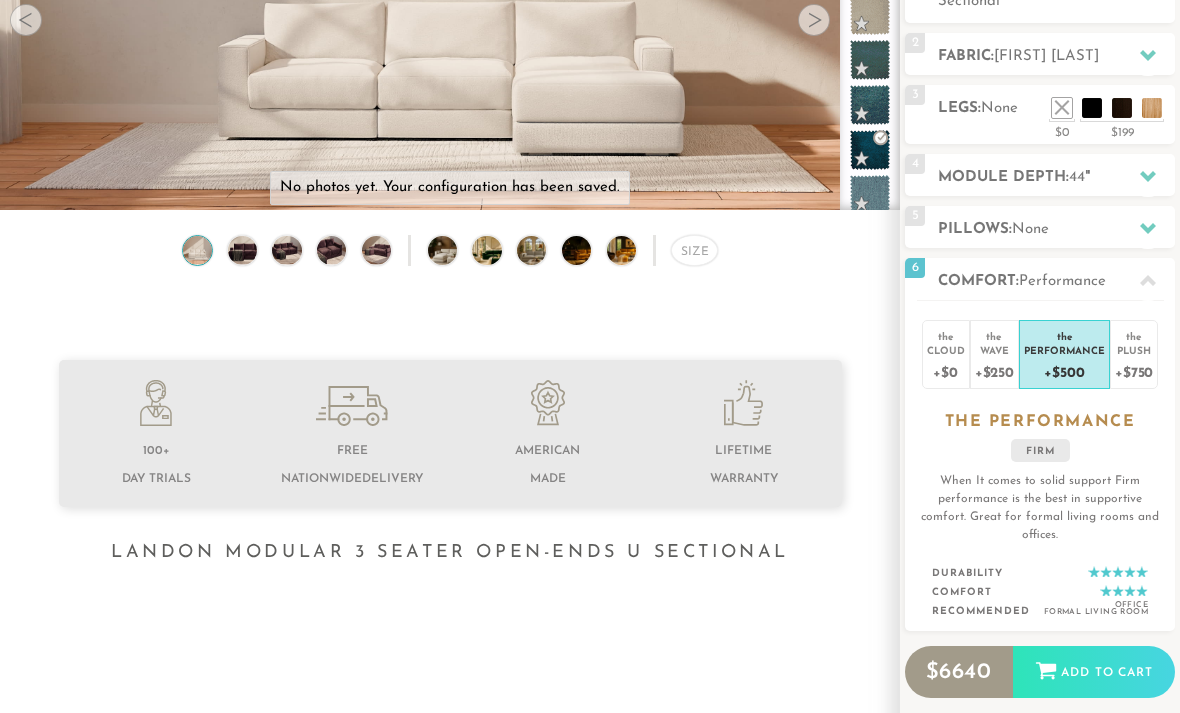 click on "+$[PRICE]" at bounding box center (994, 371) 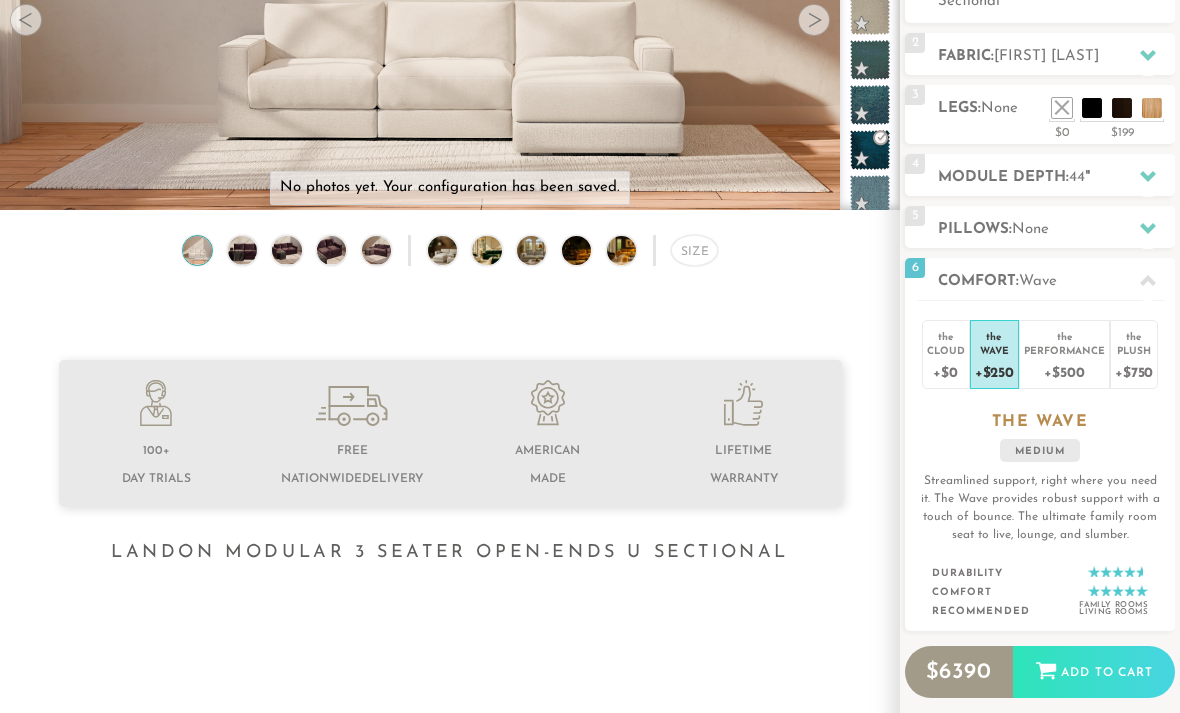 click on "+$[PRICE]" at bounding box center [1134, 371] 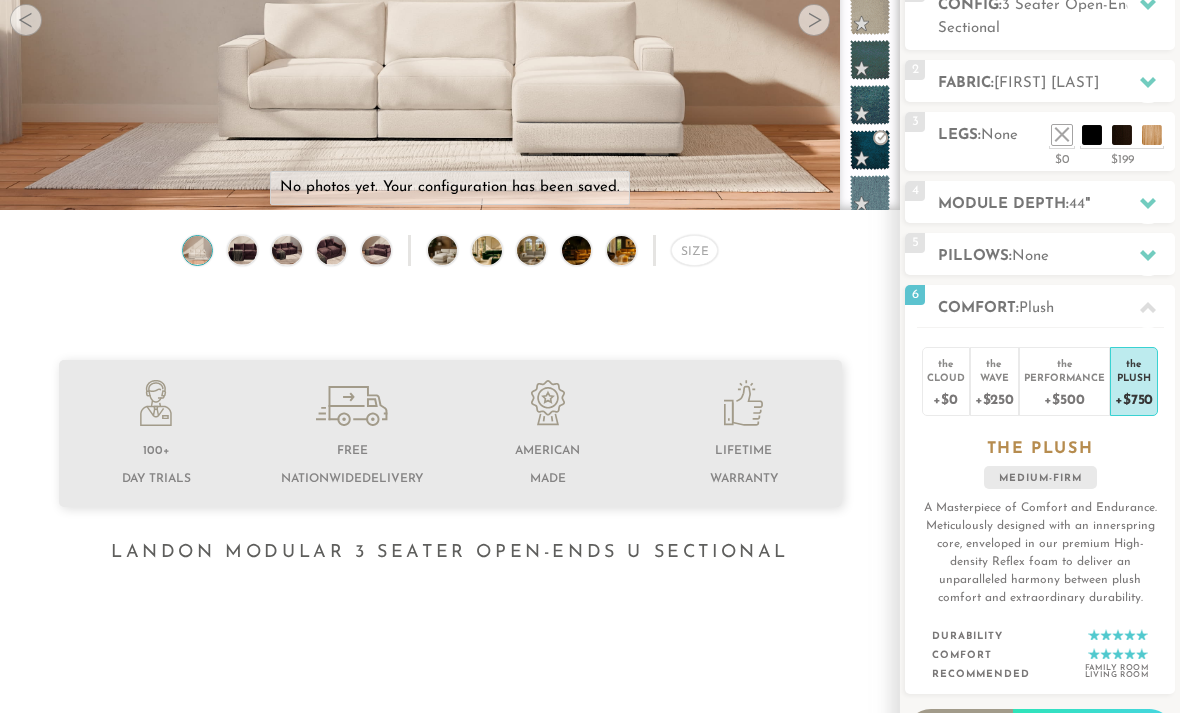 click on "+$[PRICE]" at bounding box center (994, 398) 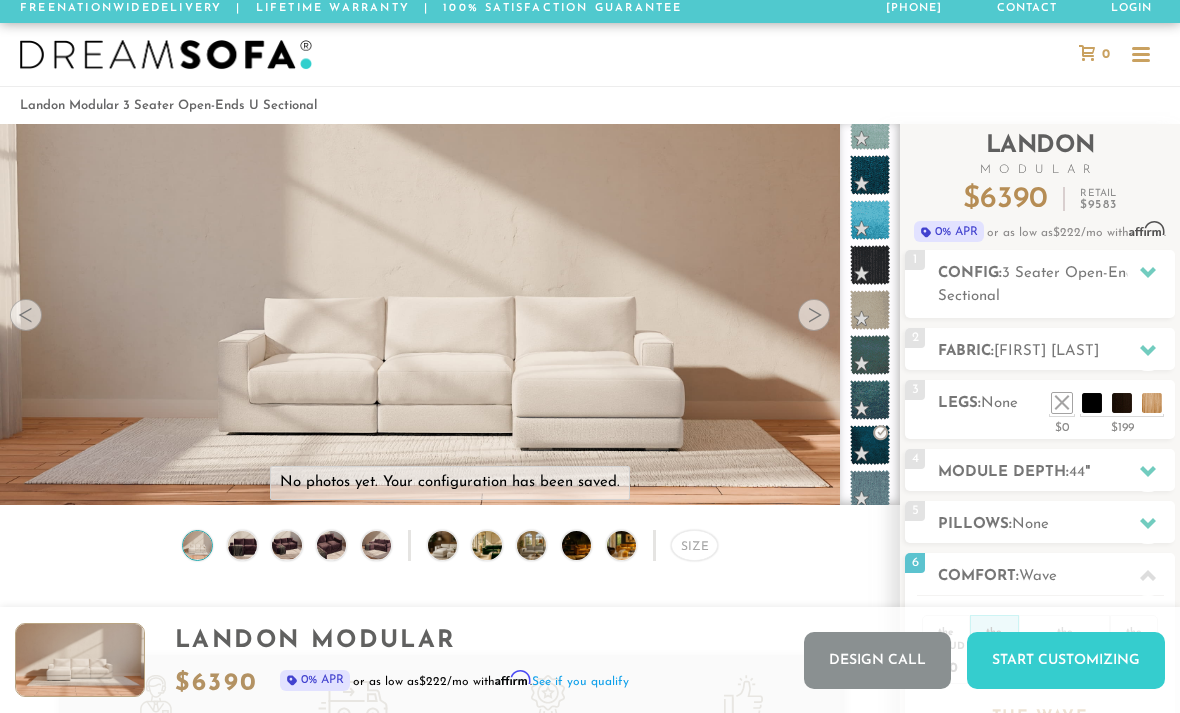 scroll, scrollTop: 0, scrollLeft: 0, axis: both 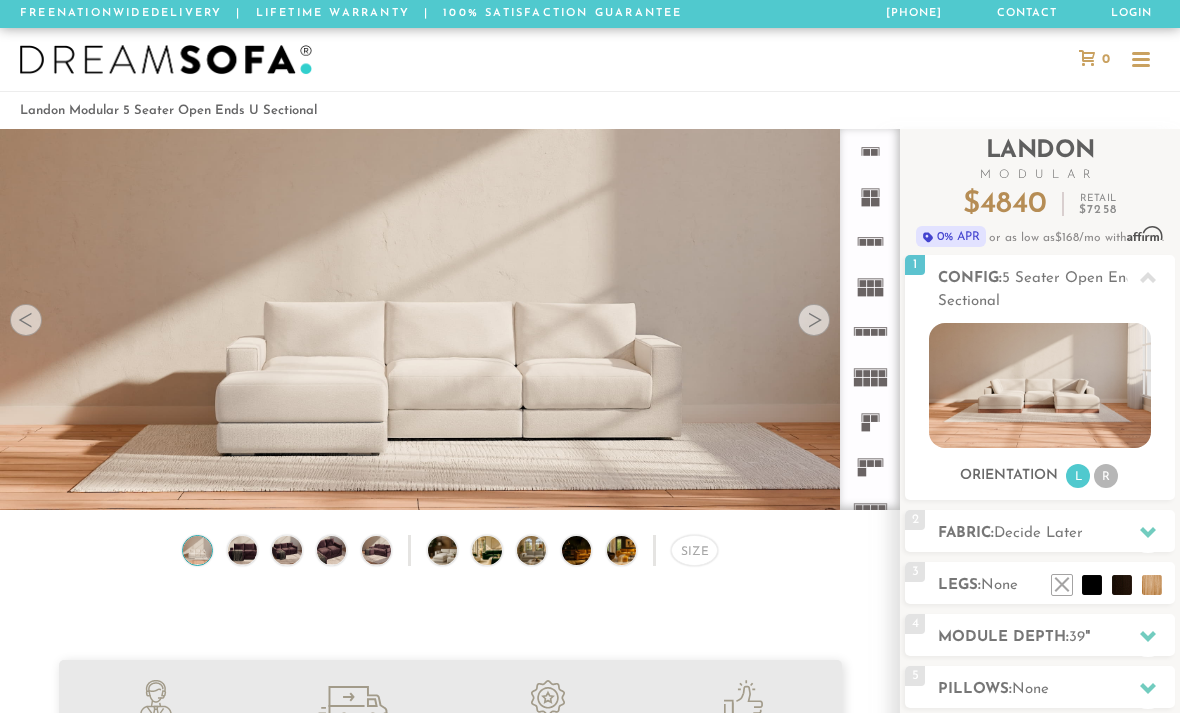 click at bounding box center (814, 320) 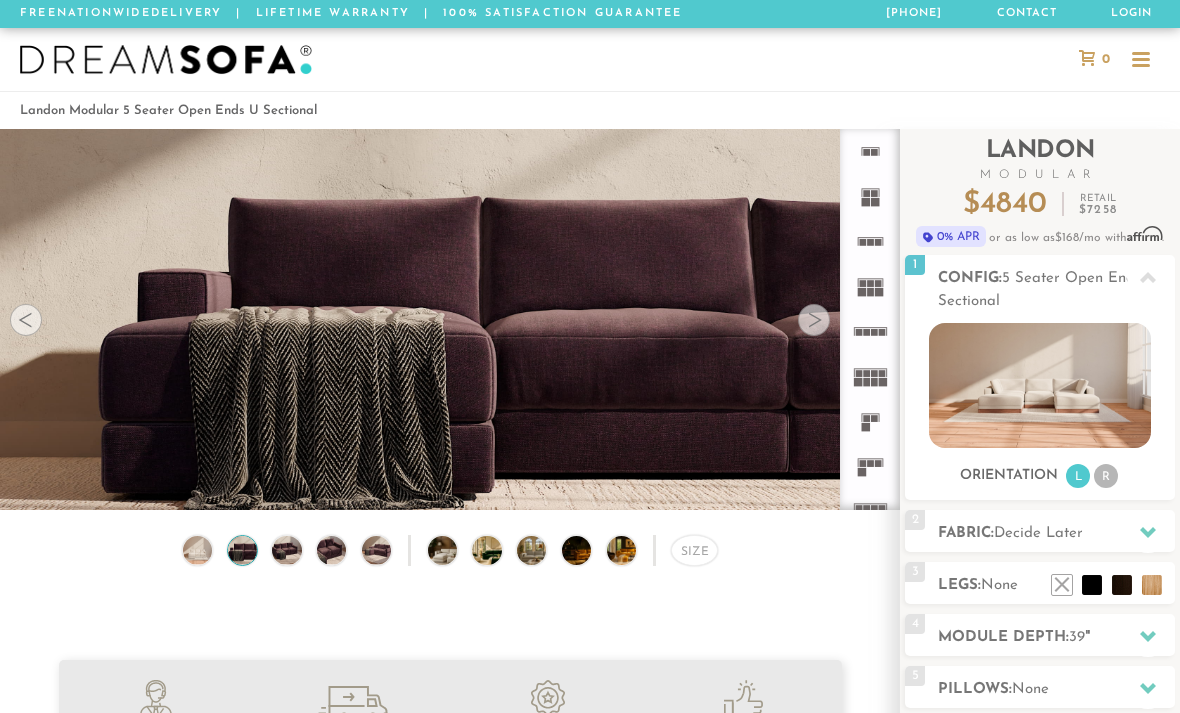 click at bounding box center (814, 320) 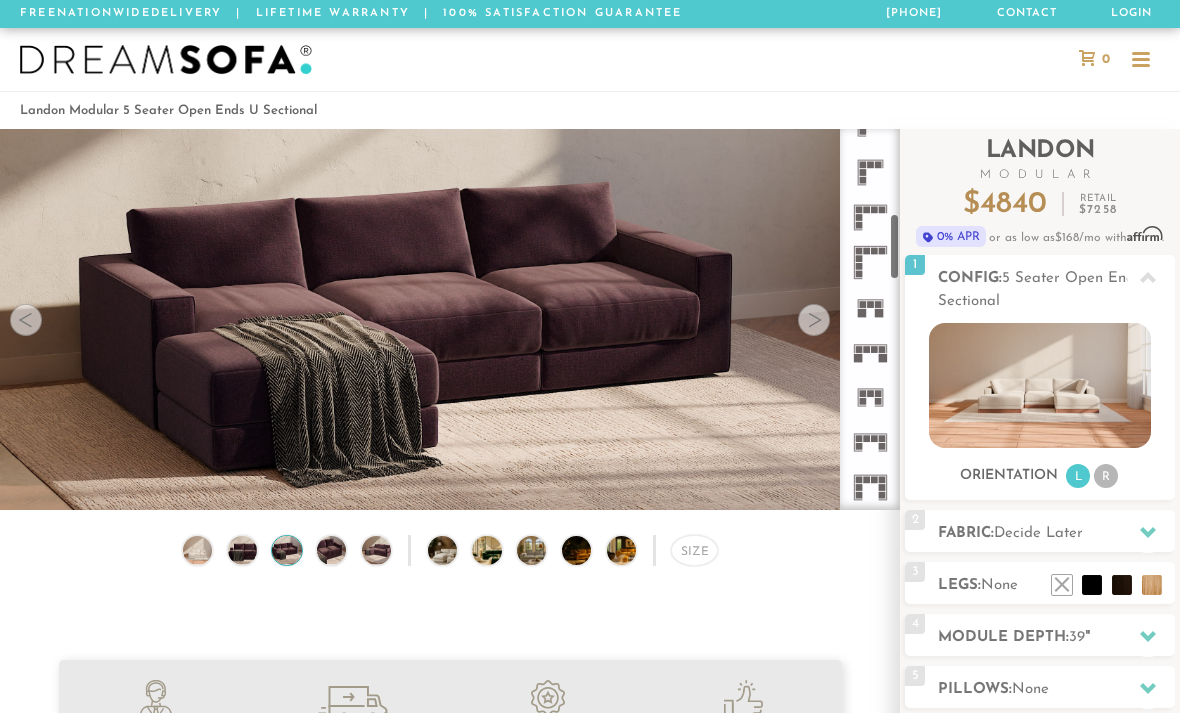 scroll, scrollTop: 473, scrollLeft: 0, axis: vertical 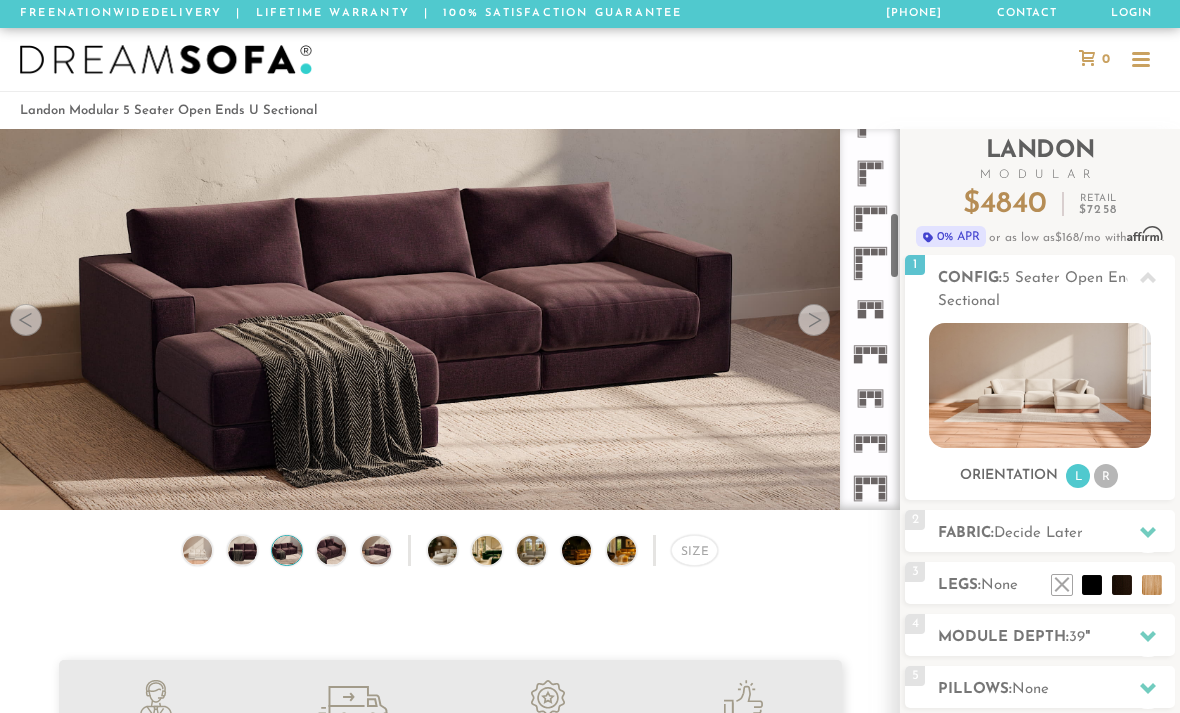 click 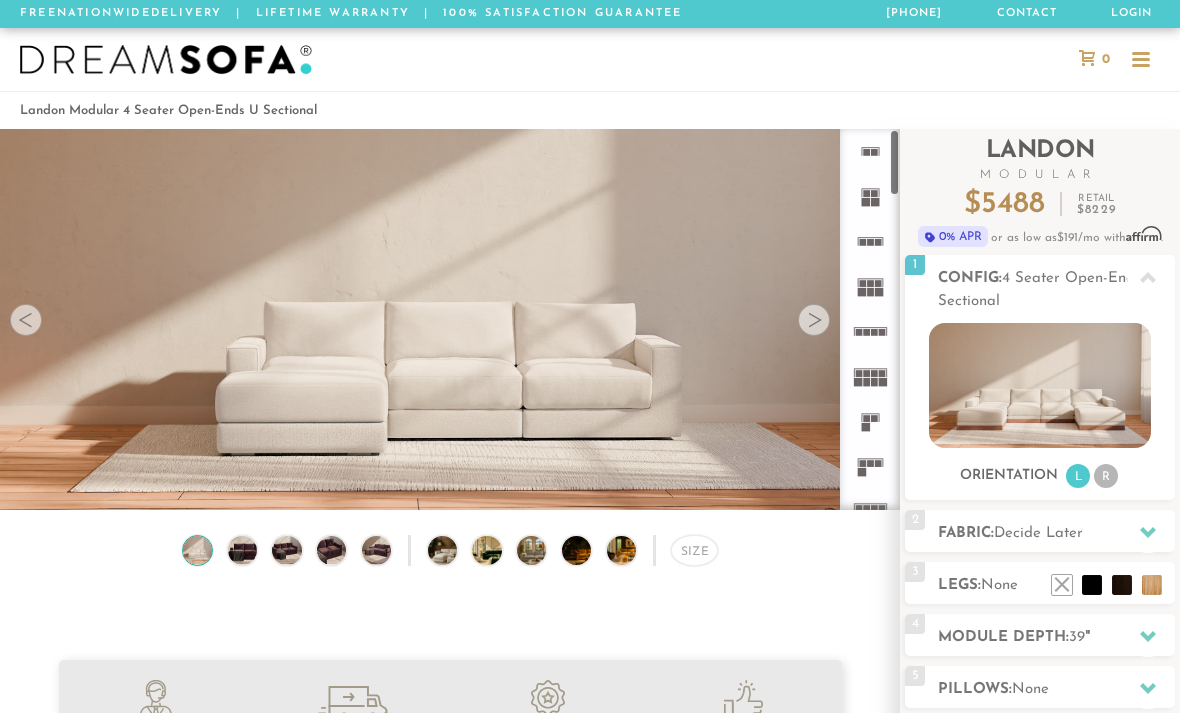 scroll, scrollTop: 0, scrollLeft: 0, axis: both 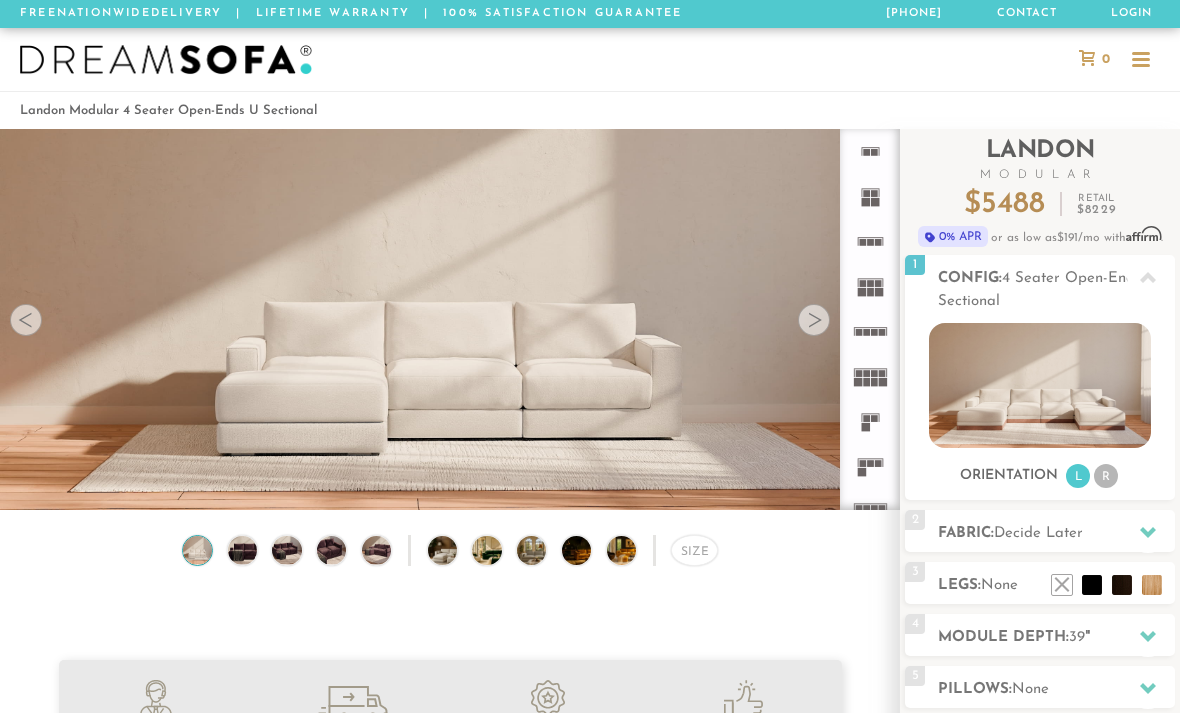 click 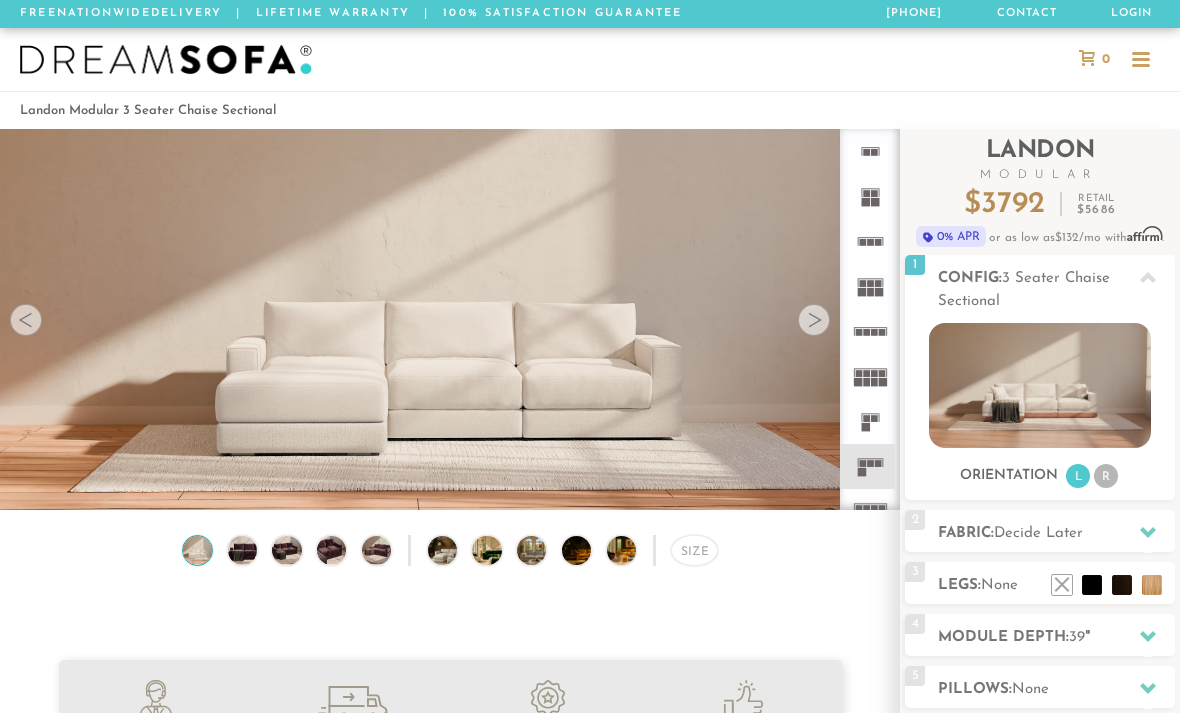 click 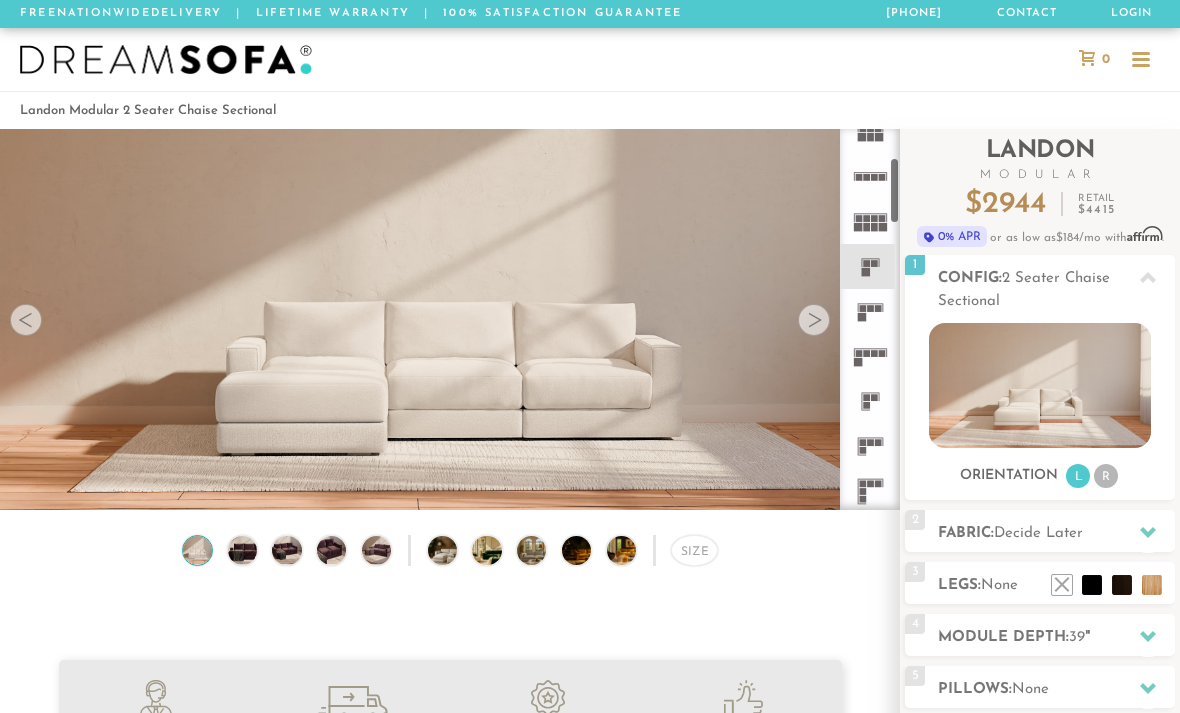 scroll, scrollTop: 159, scrollLeft: 0, axis: vertical 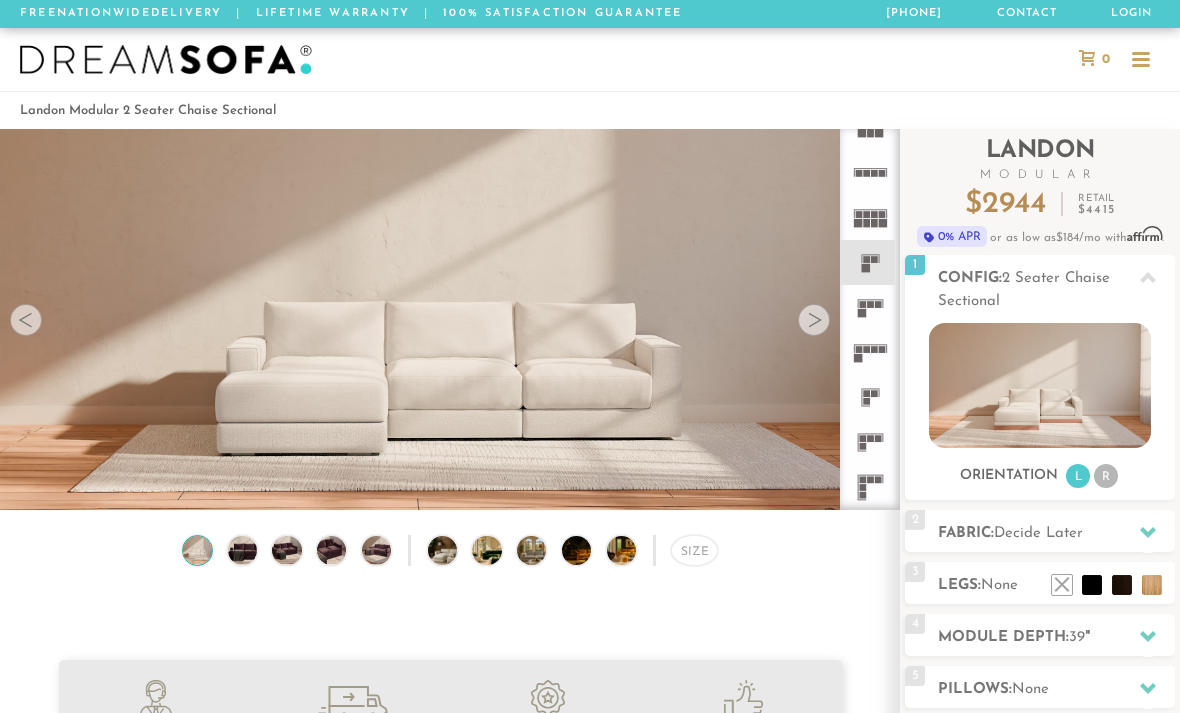 click 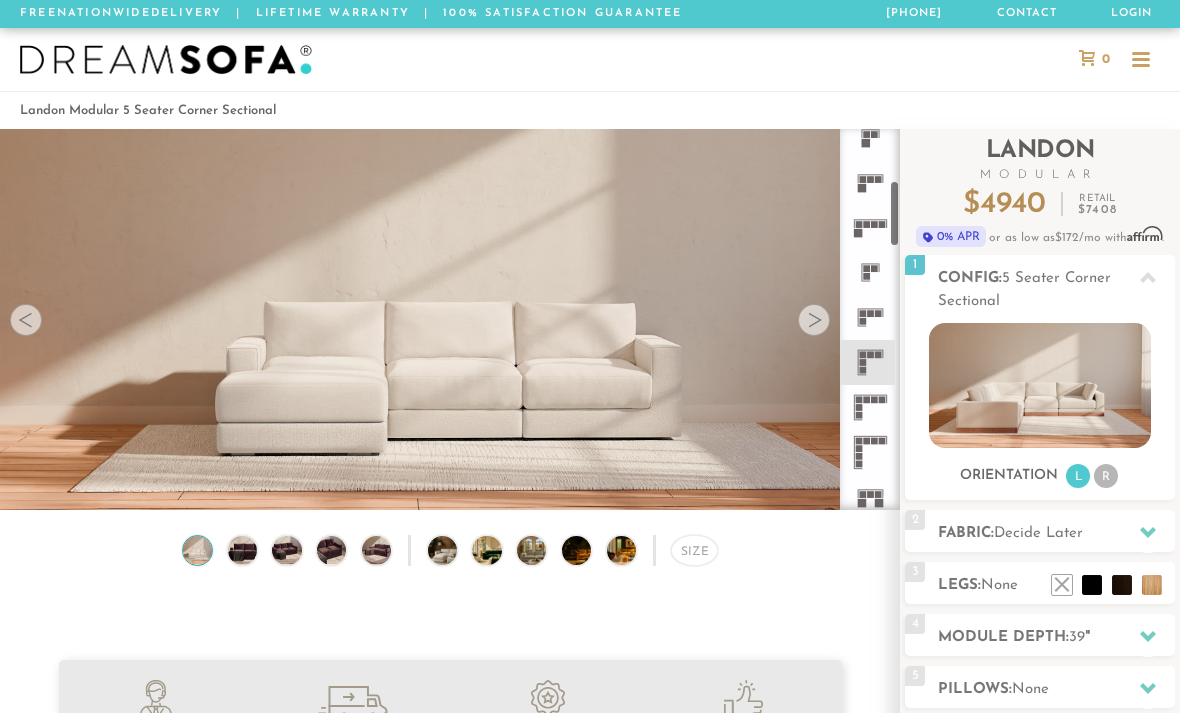 scroll, scrollTop: 293, scrollLeft: 0, axis: vertical 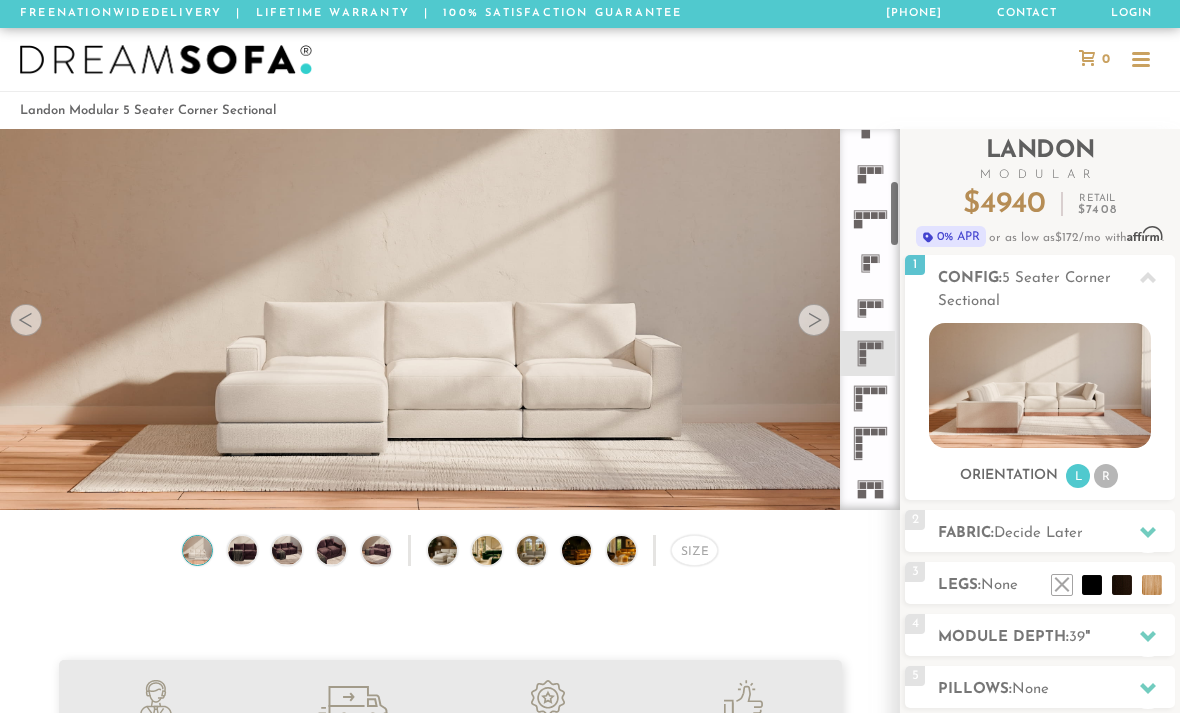 click 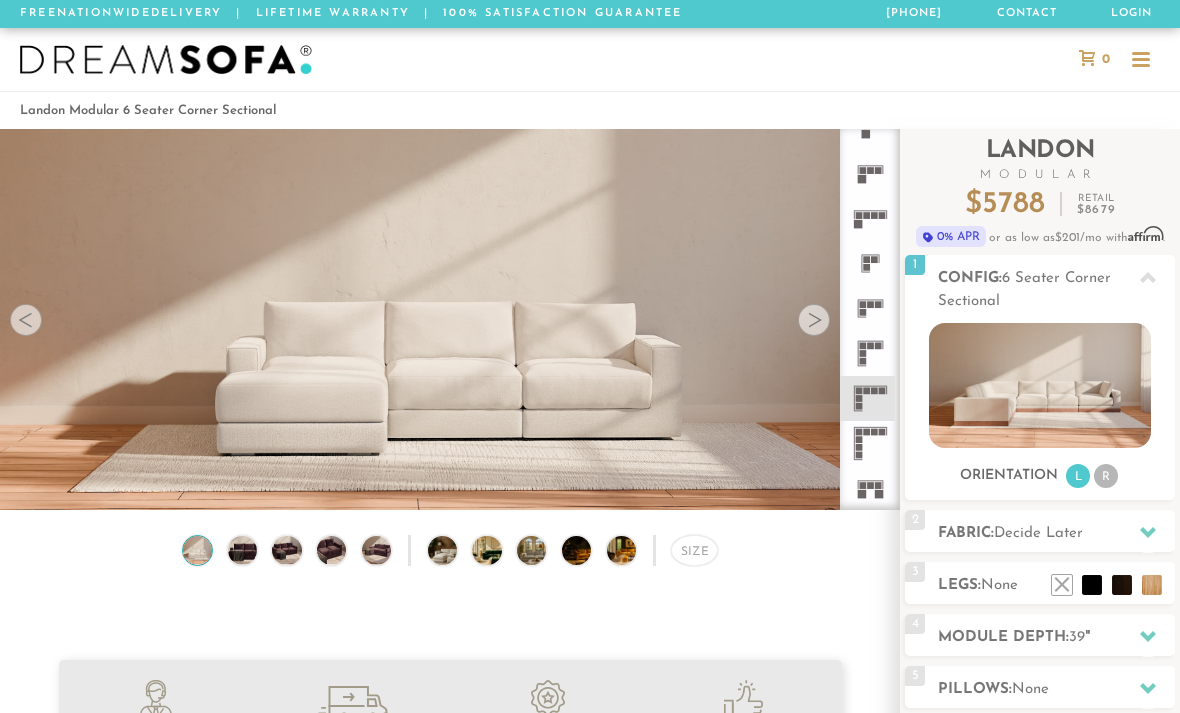 click 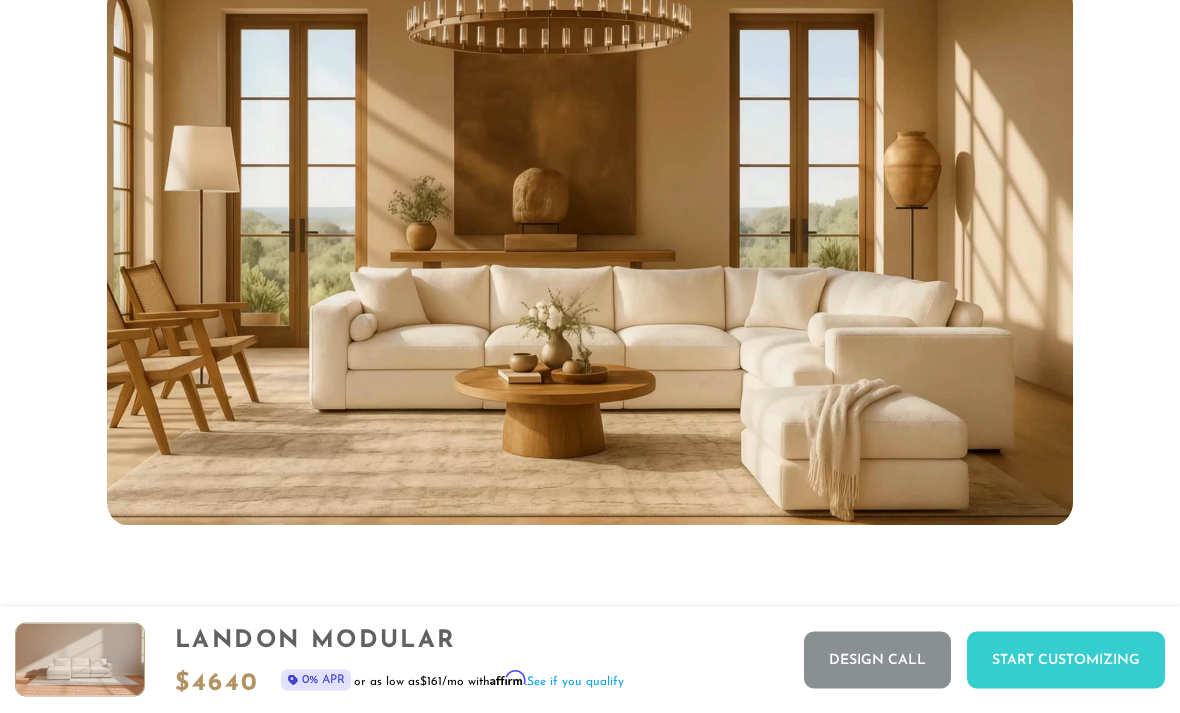 scroll, scrollTop: 2596, scrollLeft: 0, axis: vertical 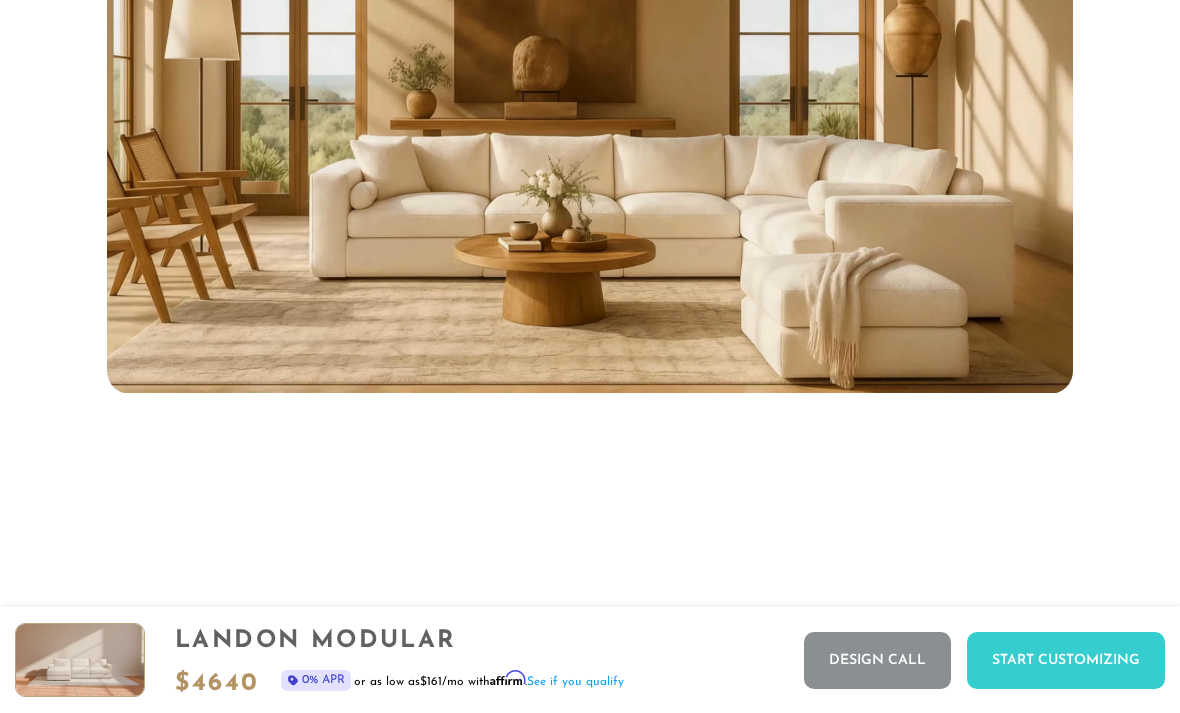 click on "Start Customizing" at bounding box center (1066, 660) 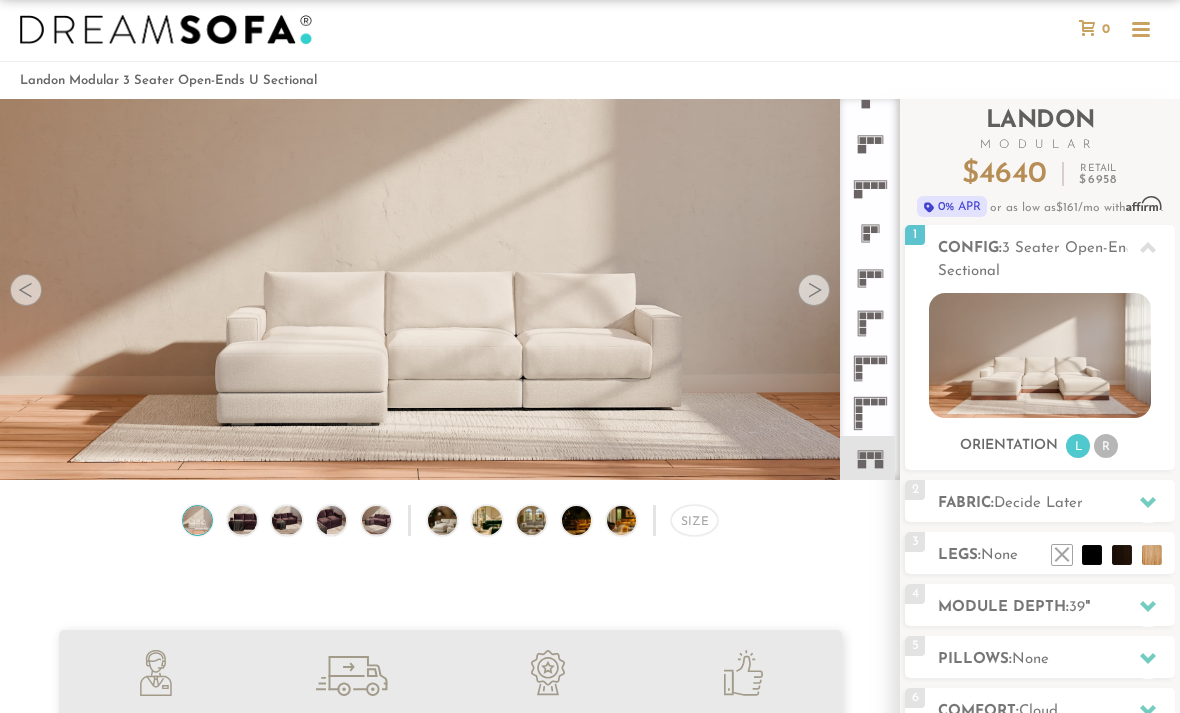 scroll, scrollTop: 61, scrollLeft: 0, axis: vertical 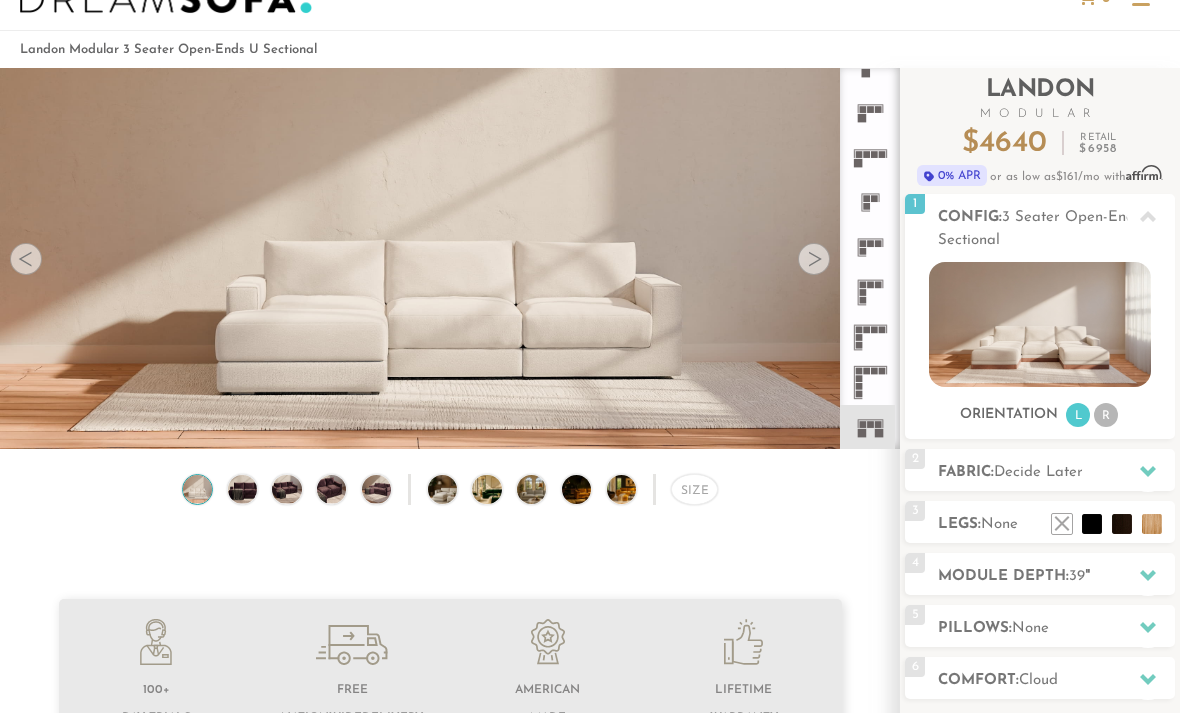 click 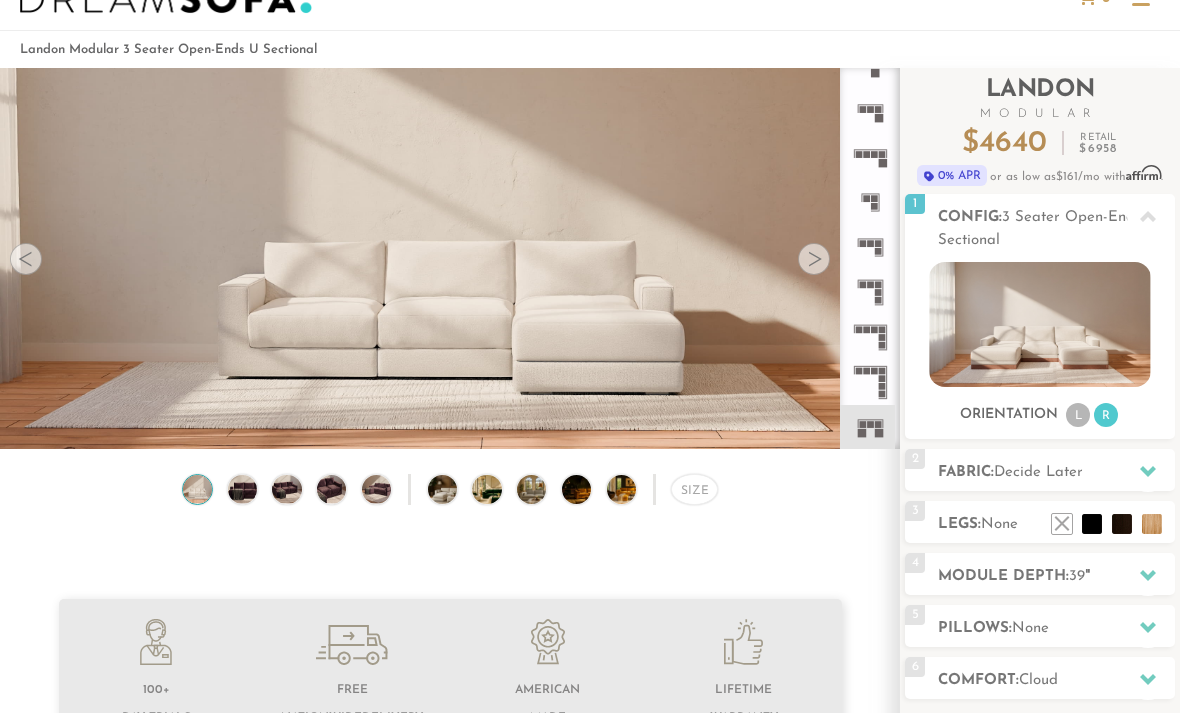 click on "Orientation
L R" at bounding box center [1040, 415] 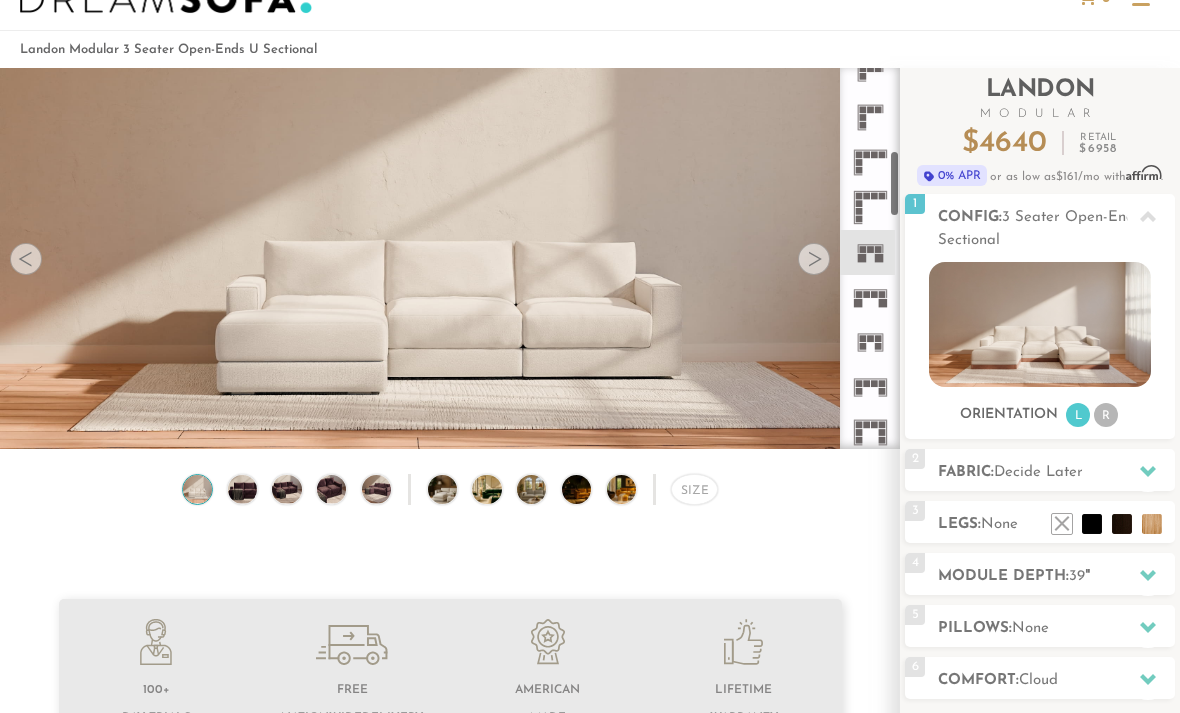 scroll, scrollTop: 463, scrollLeft: 0, axis: vertical 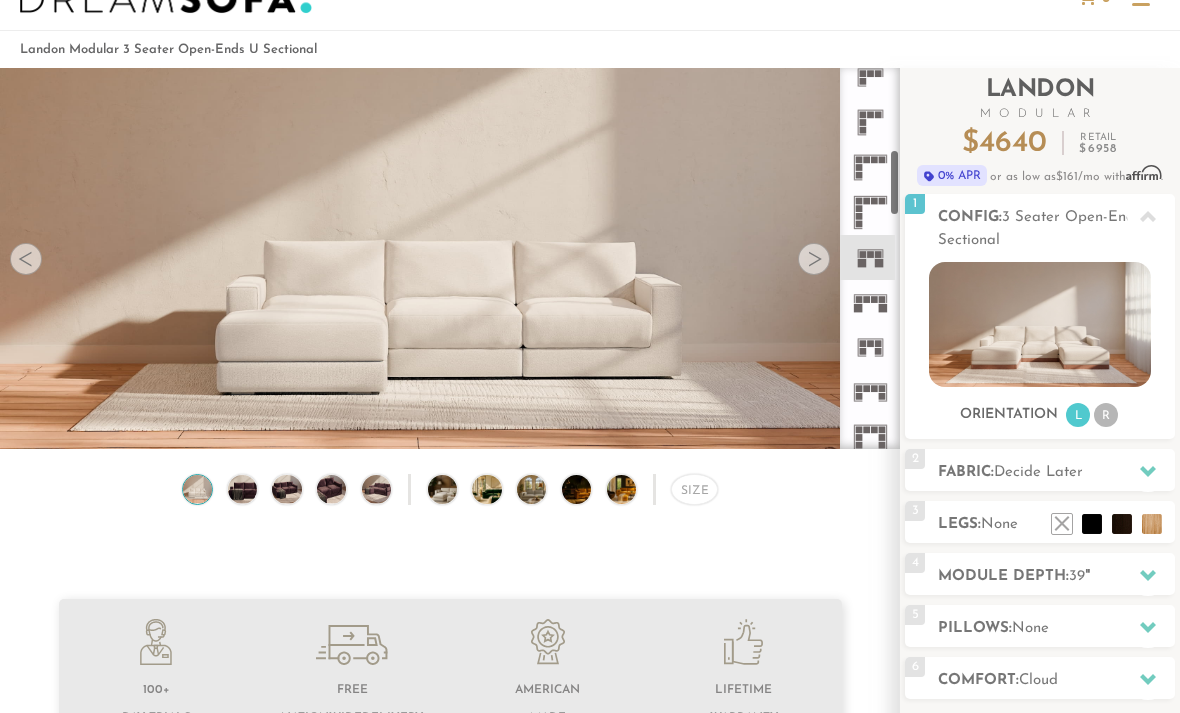 click 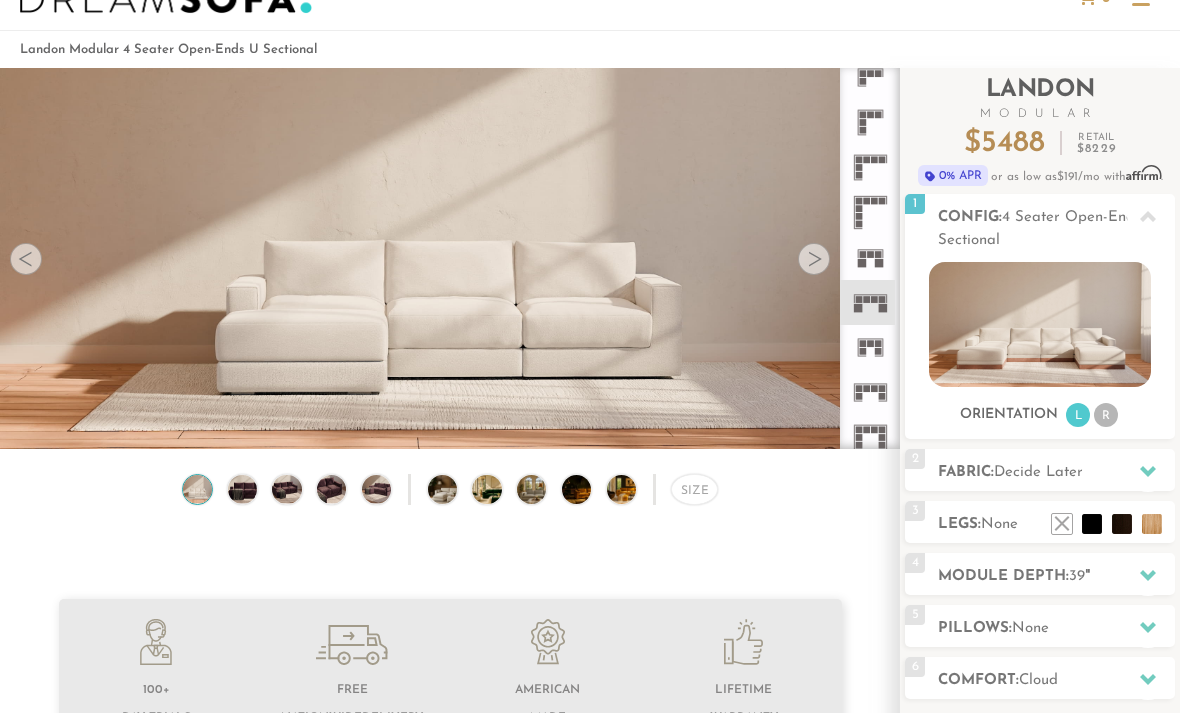 click at bounding box center (1039, 324) 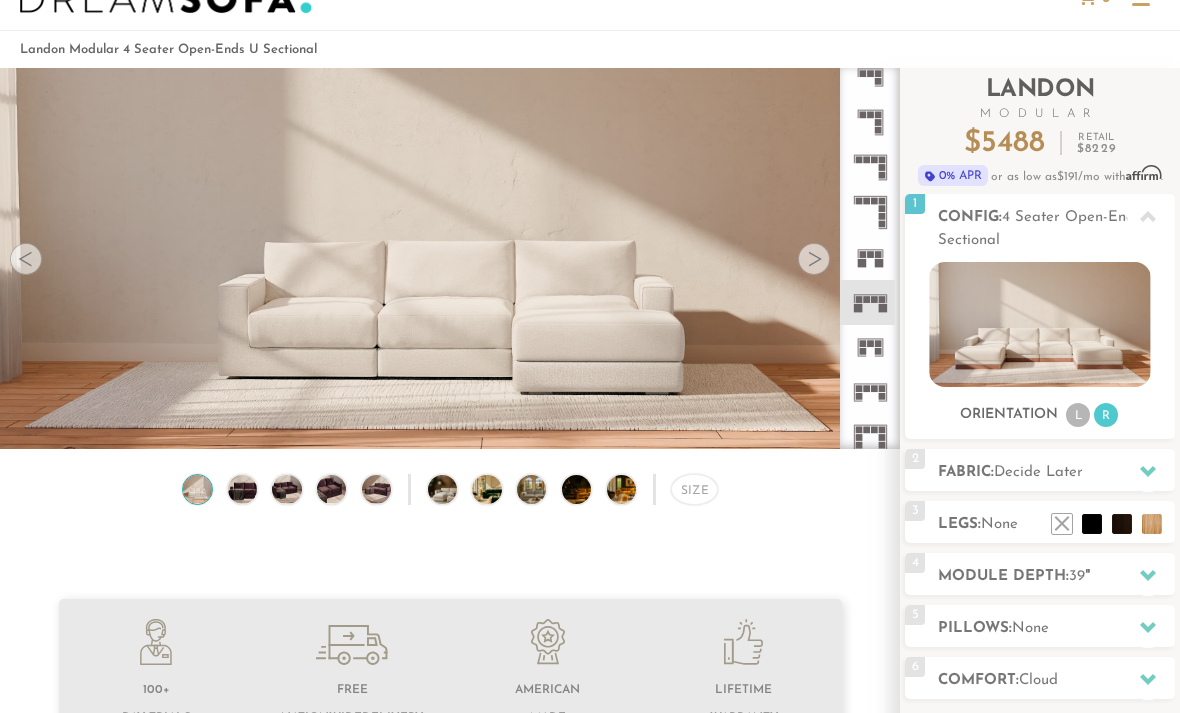 click on "L" at bounding box center (1078, 415) 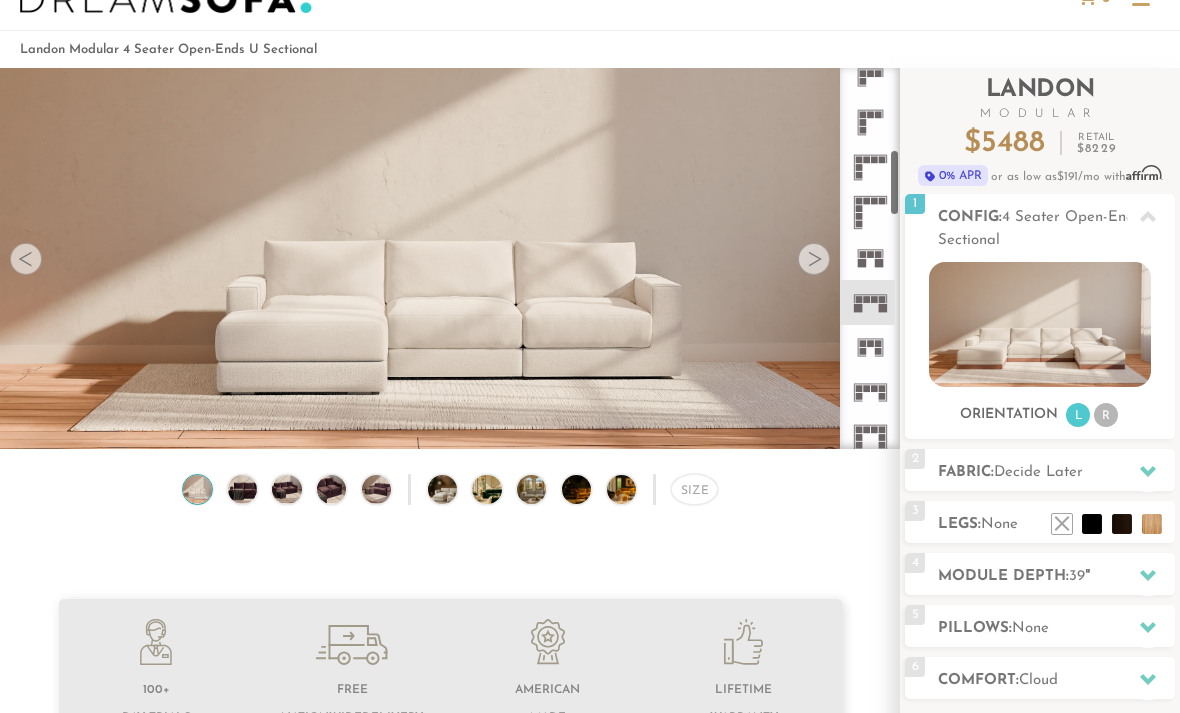 click 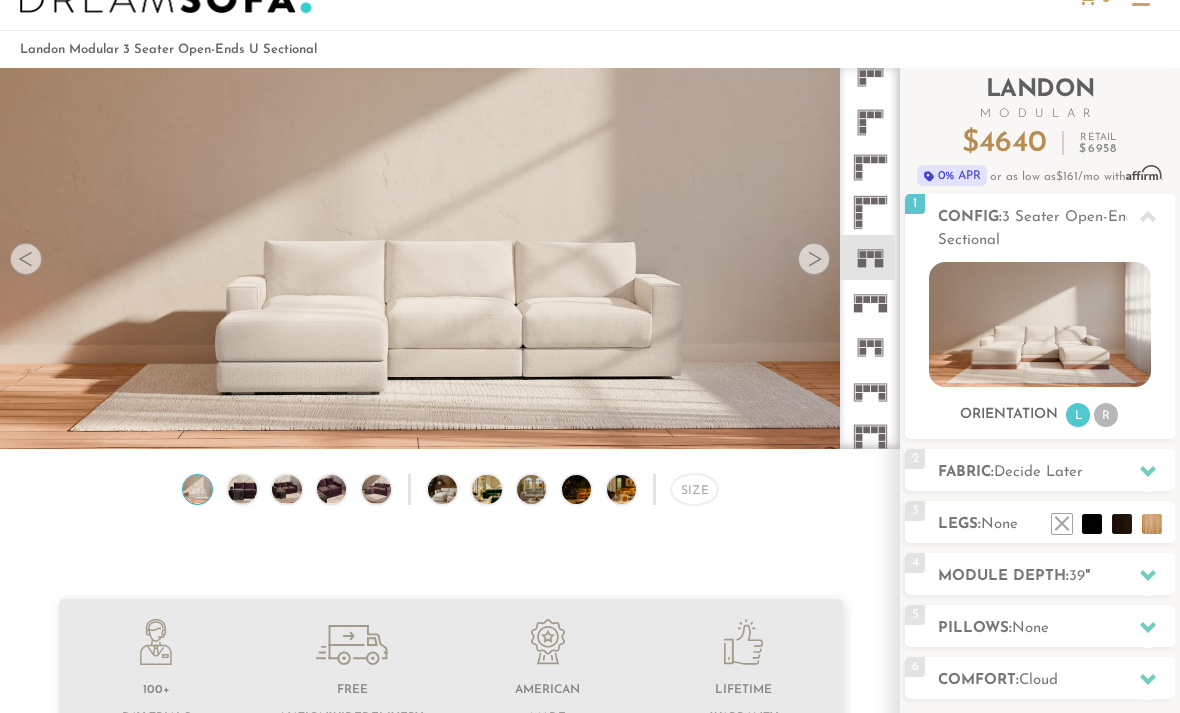 click on "Module Depth:  39 "" at bounding box center (1056, 576) 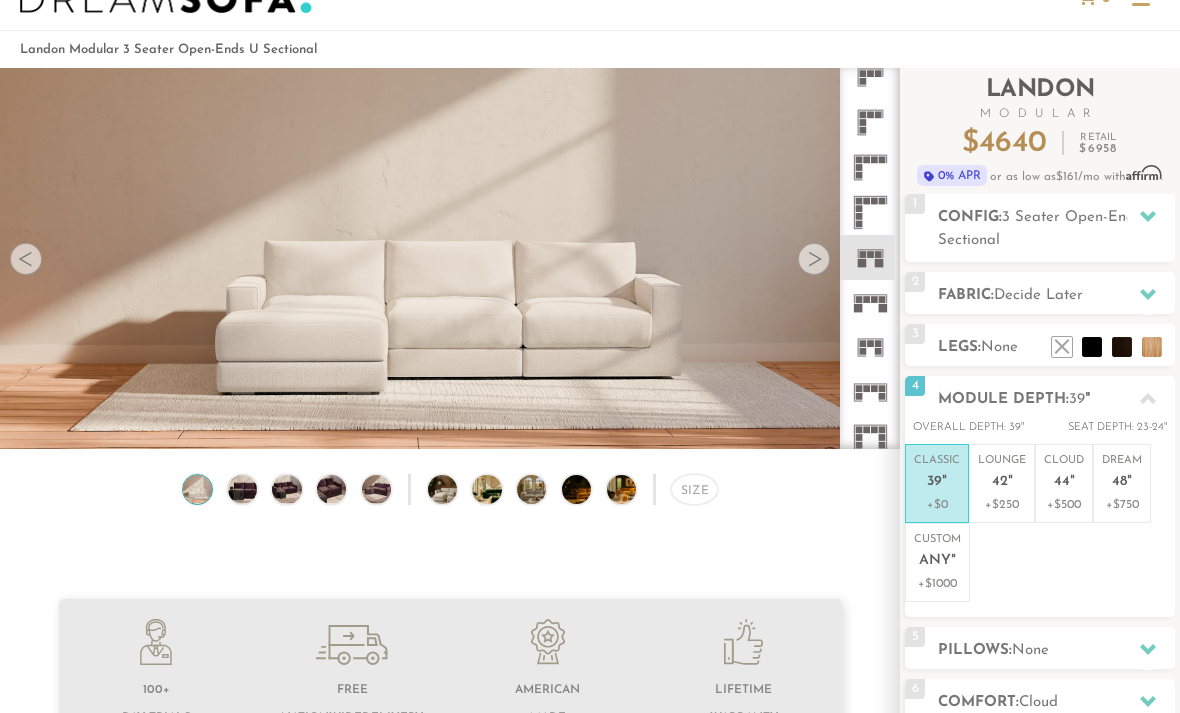 click on "Lounge 42 "
+$250" at bounding box center [1002, 483] 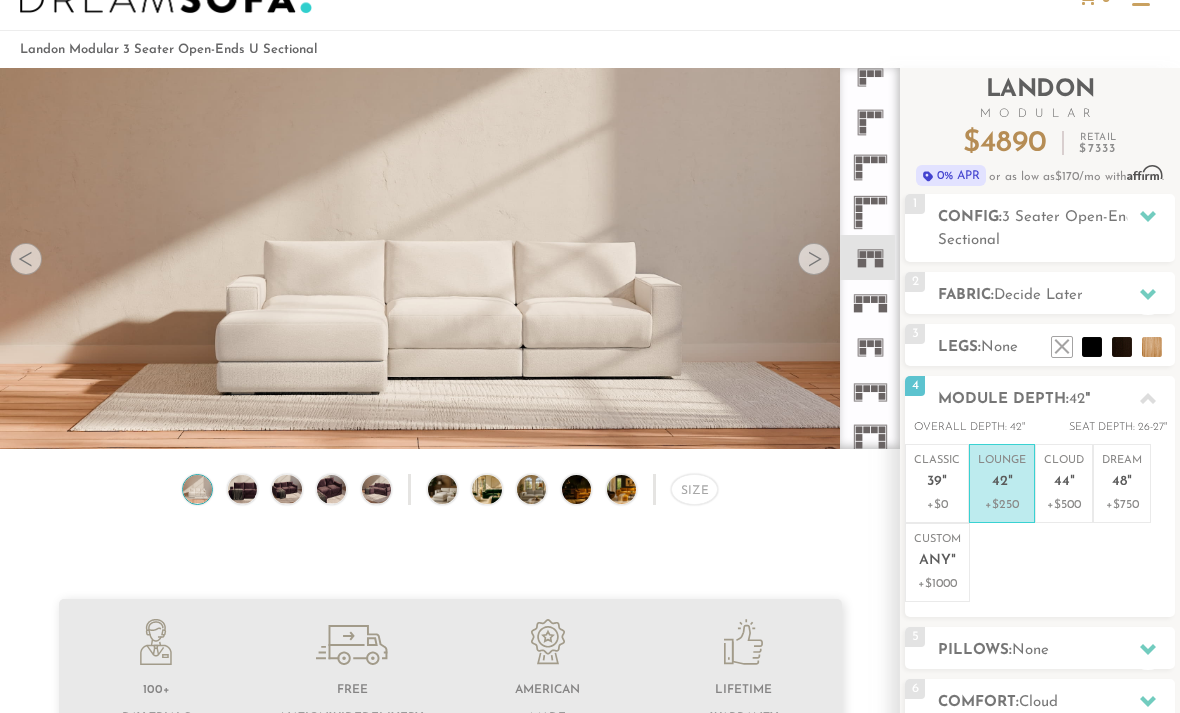 click on "+$500" at bounding box center (1064, 505) 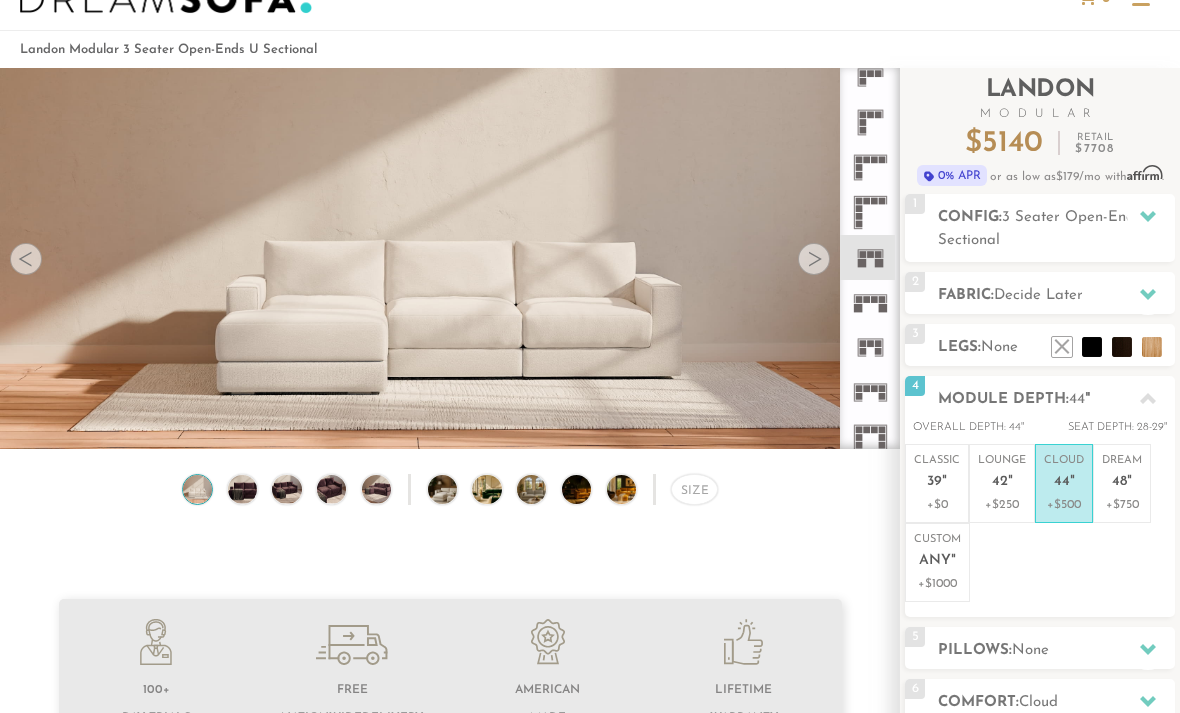 click on "+$[PRICE]" at bounding box center (1122, 505) 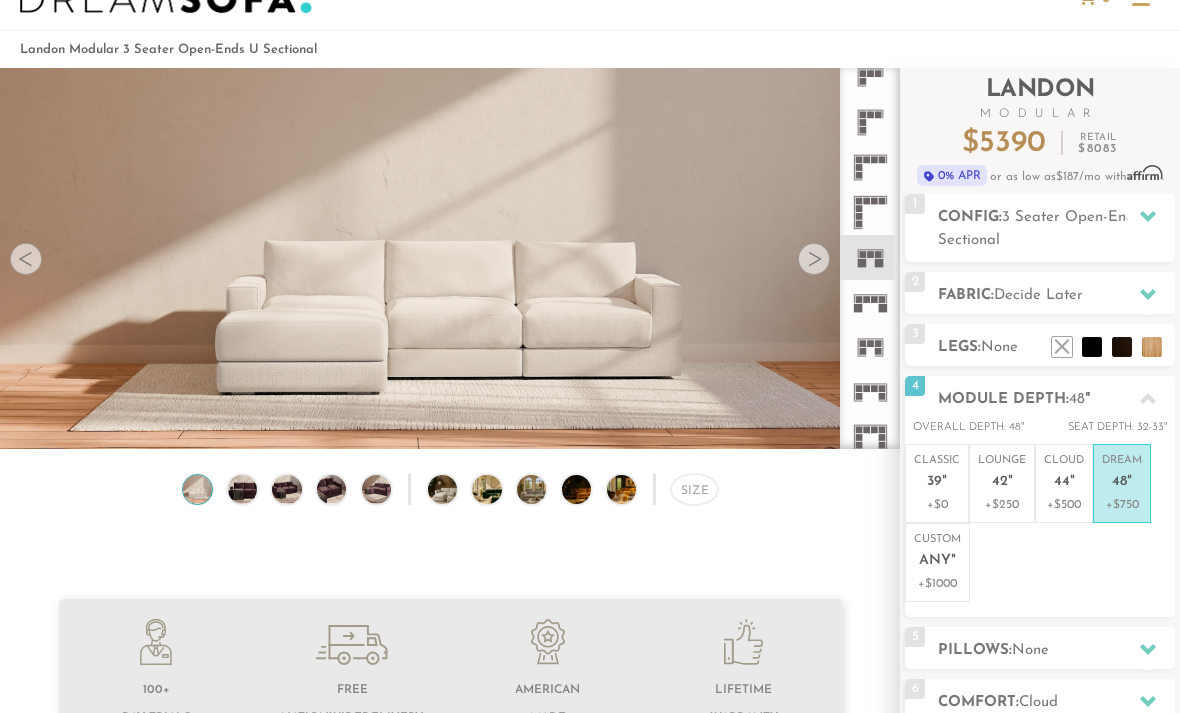 click on "Any" at bounding box center [935, 561] 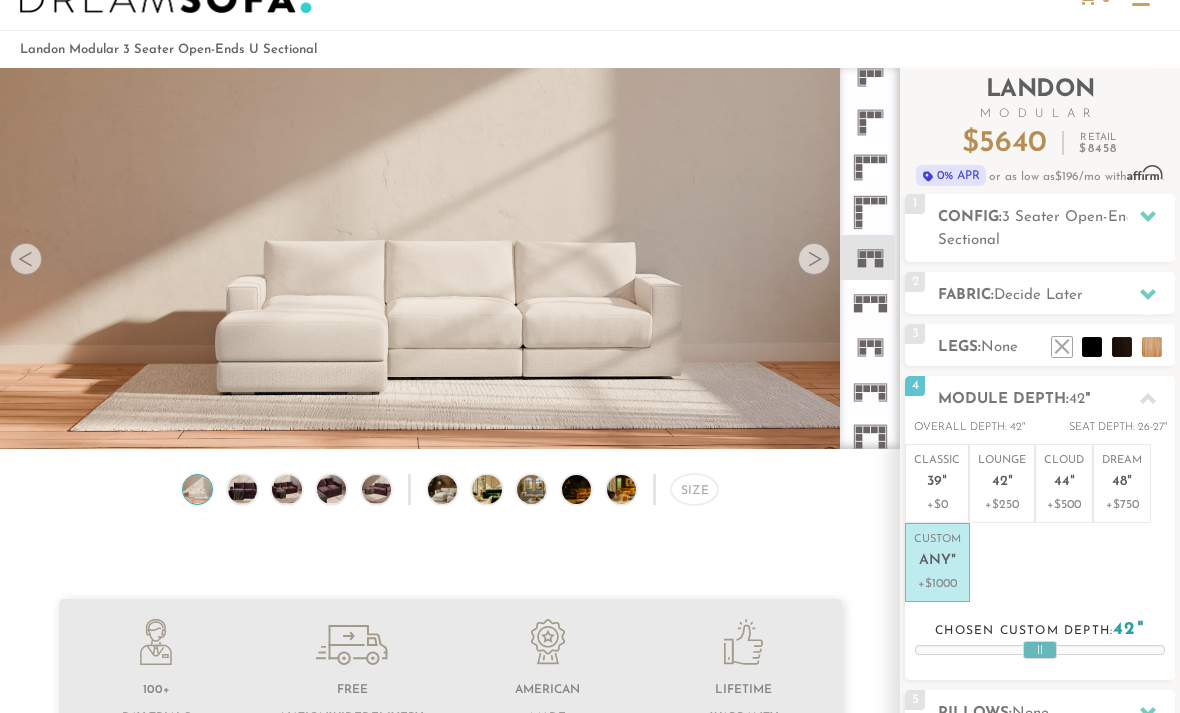 click on "+$500" at bounding box center (1064, 505) 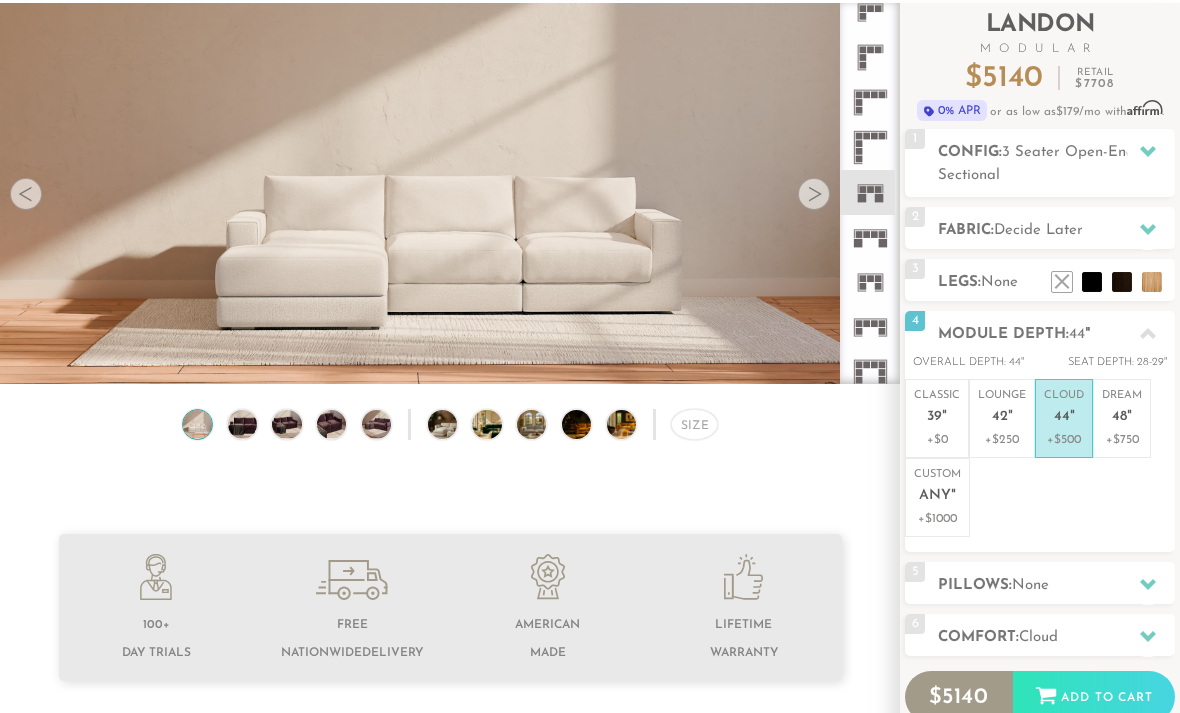 scroll, scrollTop: 128, scrollLeft: 0, axis: vertical 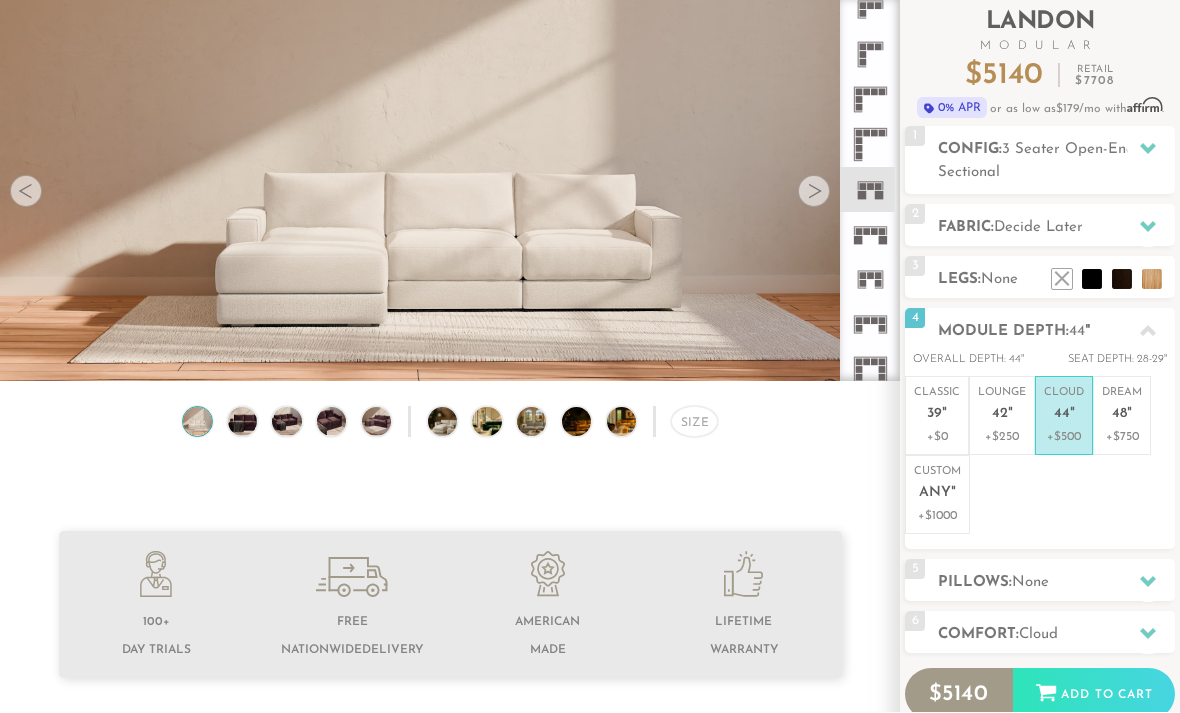 click on "+$500" at bounding box center [1064, 438] 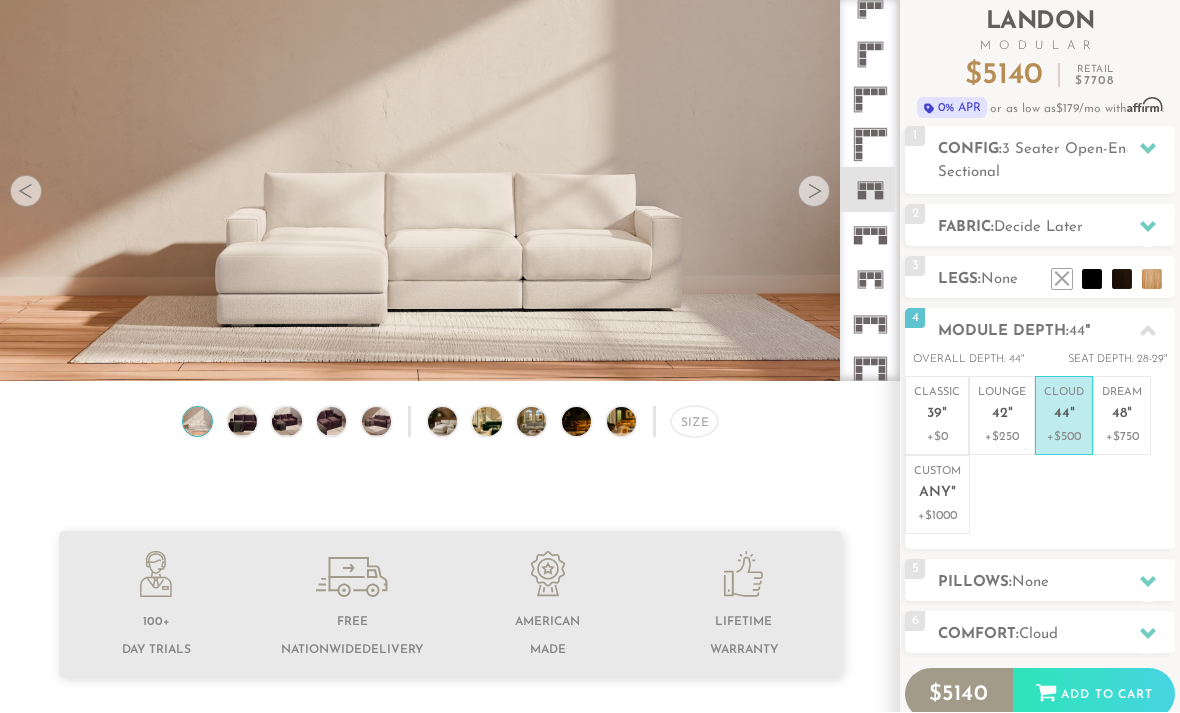 click on "+$[PRICE]" at bounding box center (1002, 438) 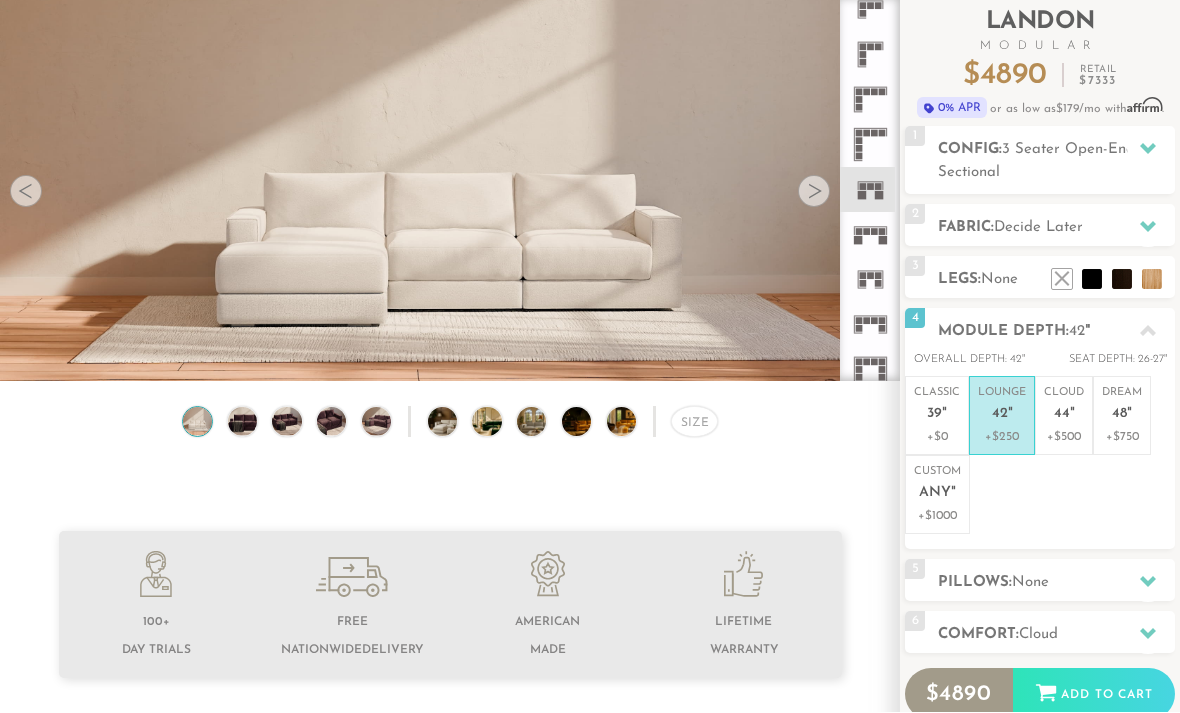 scroll, scrollTop: 129, scrollLeft: 0, axis: vertical 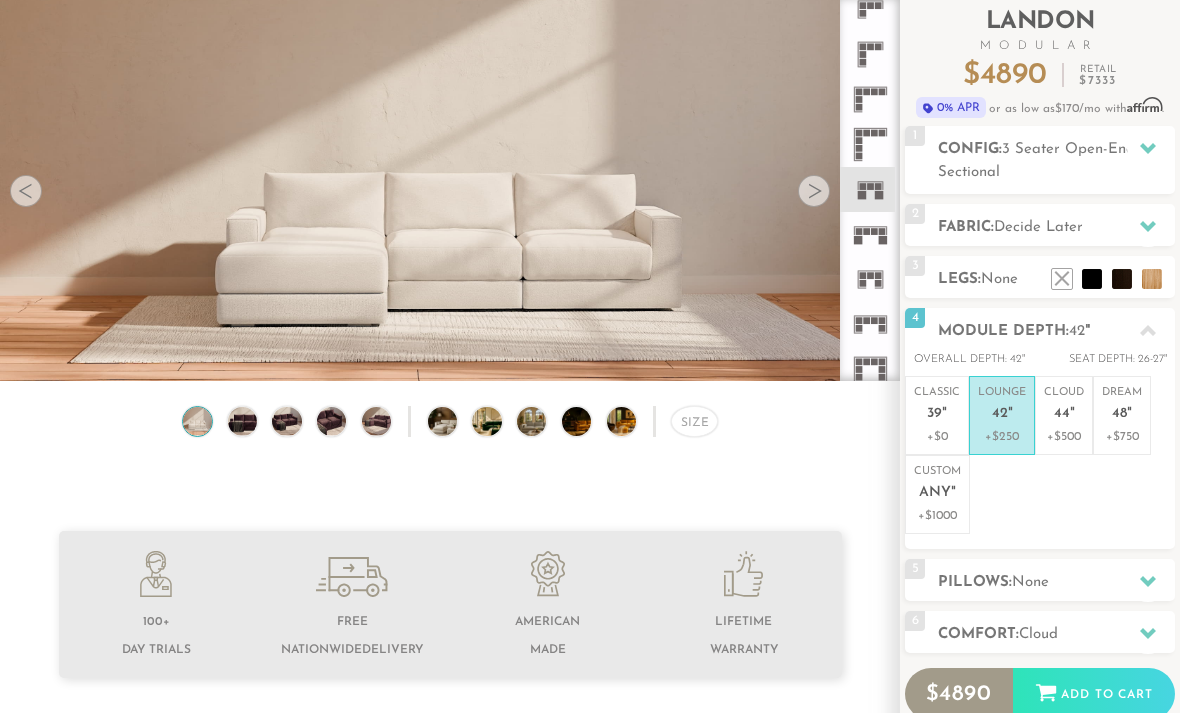 click on "+$500" at bounding box center (1064, 437) 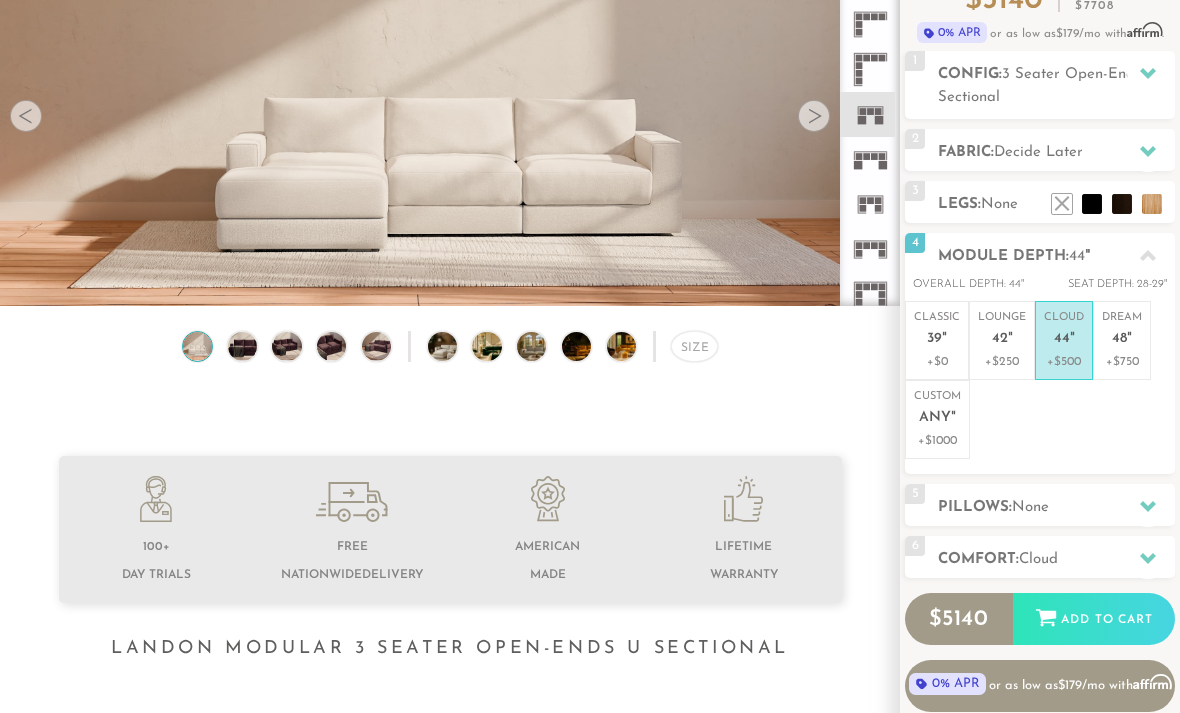 click on "Pillows:  None" at bounding box center [1056, 508] 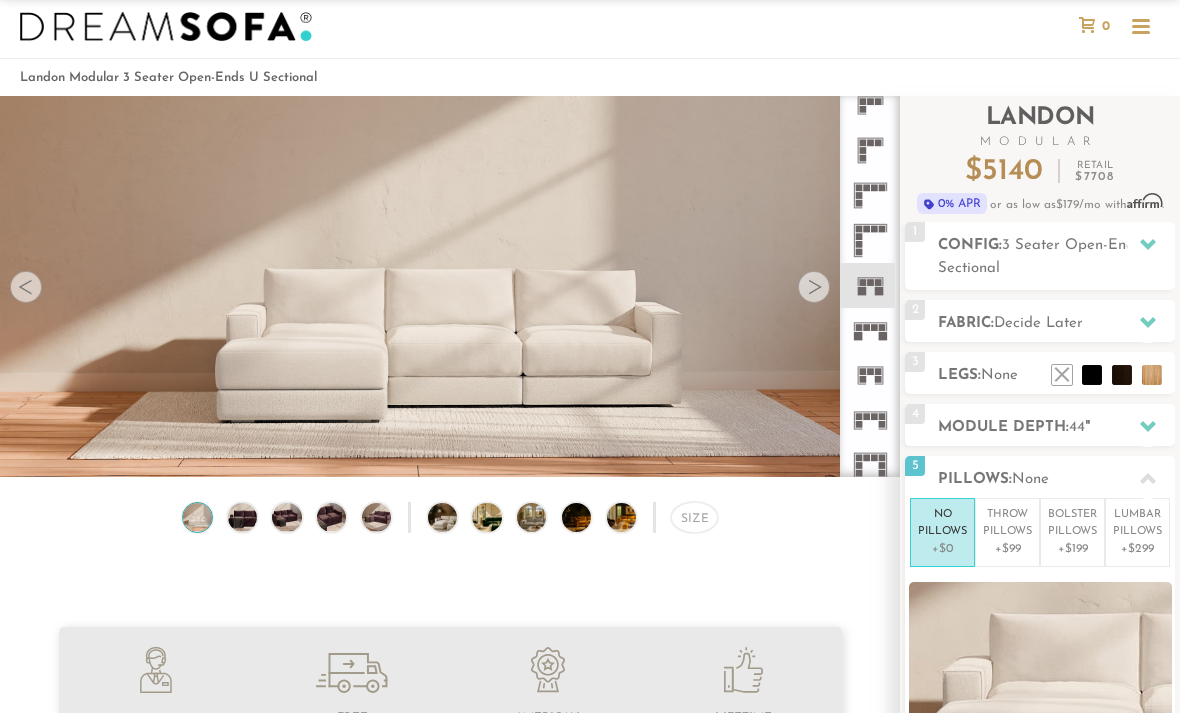 scroll, scrollTop: 0, scrollLeft: 0, axis: both 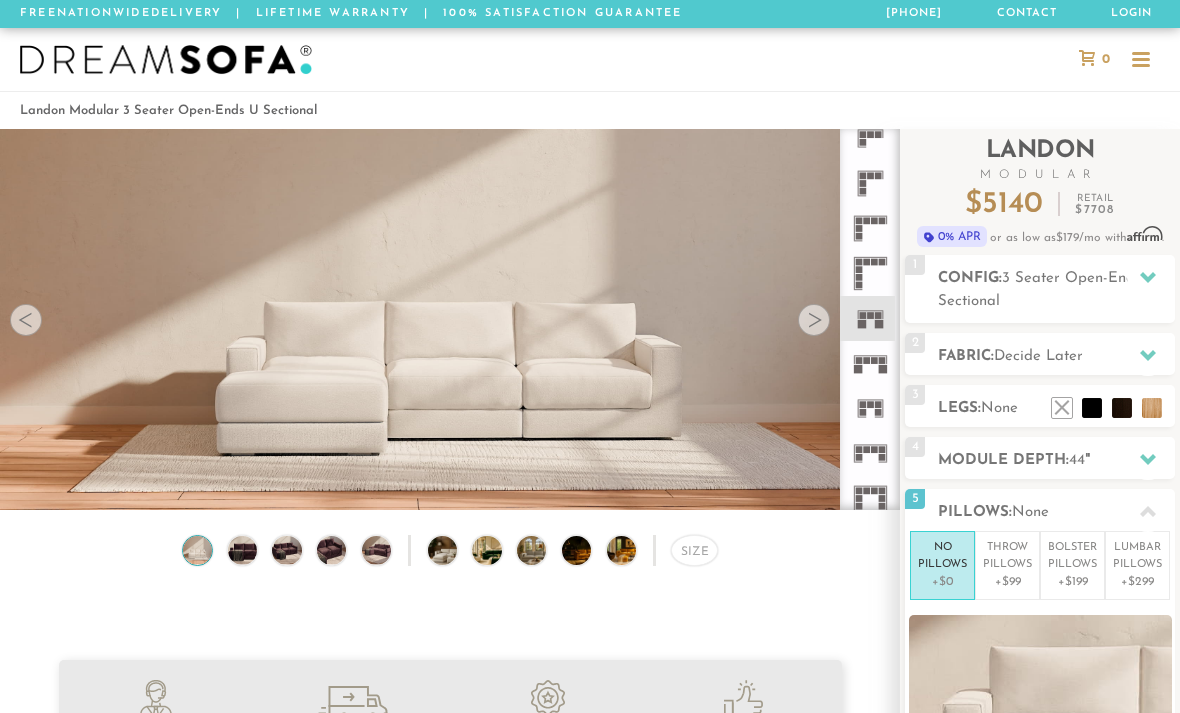 click at bounding box center (1141, 65) 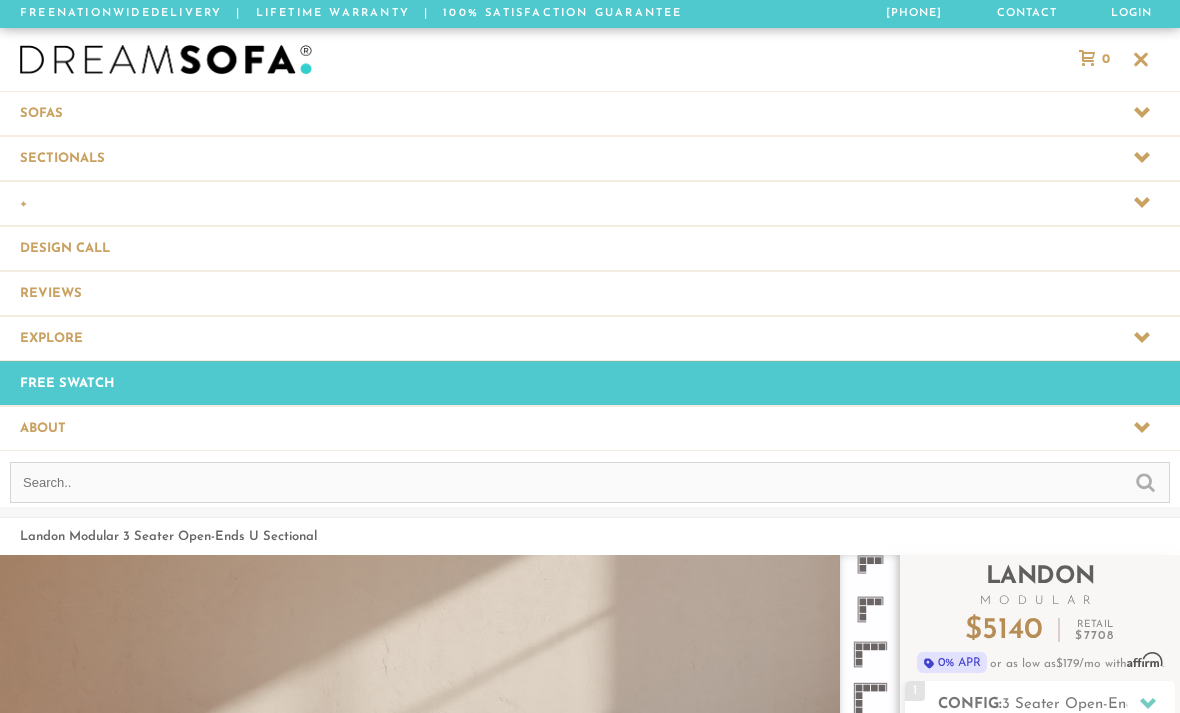 scroll, scrollTop: 1, scrollLeft: 1, axis: both 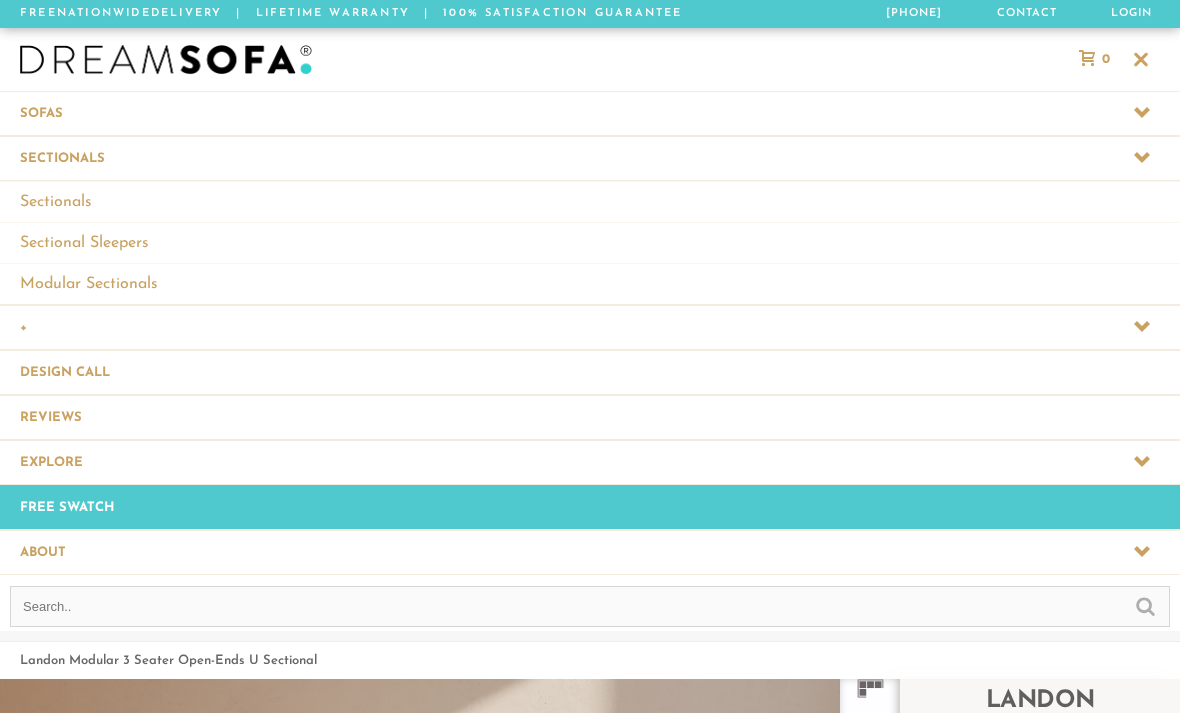 click on "Sectionals" at bounding box center [590, 201] 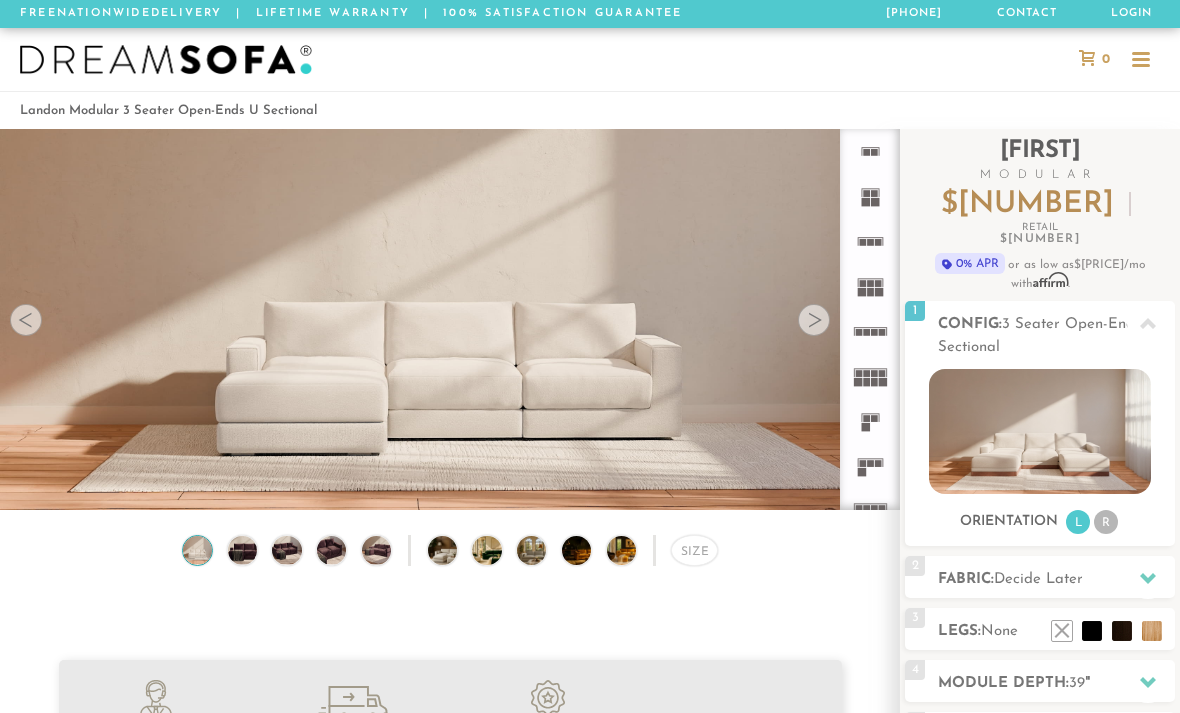 scroll, scrollTop: 0, scrollLeft: 0, axis: both 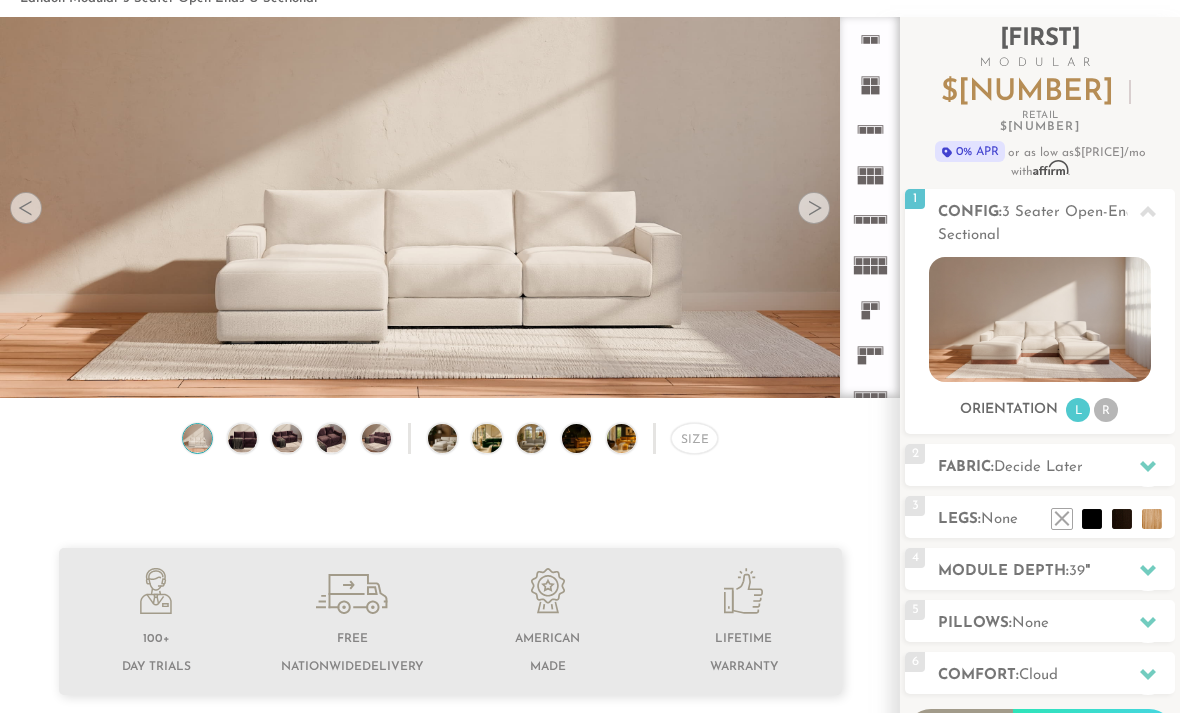 click 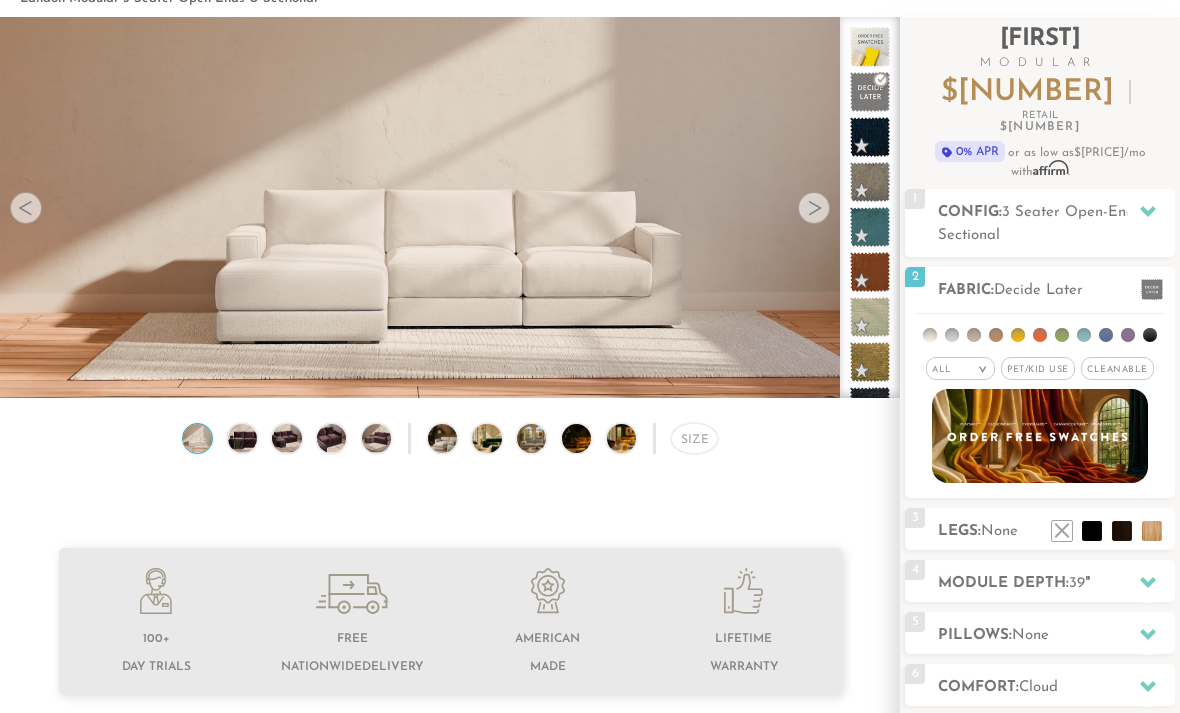 click on "Pet/Kid Use x" at bounding box center (1038, 368) 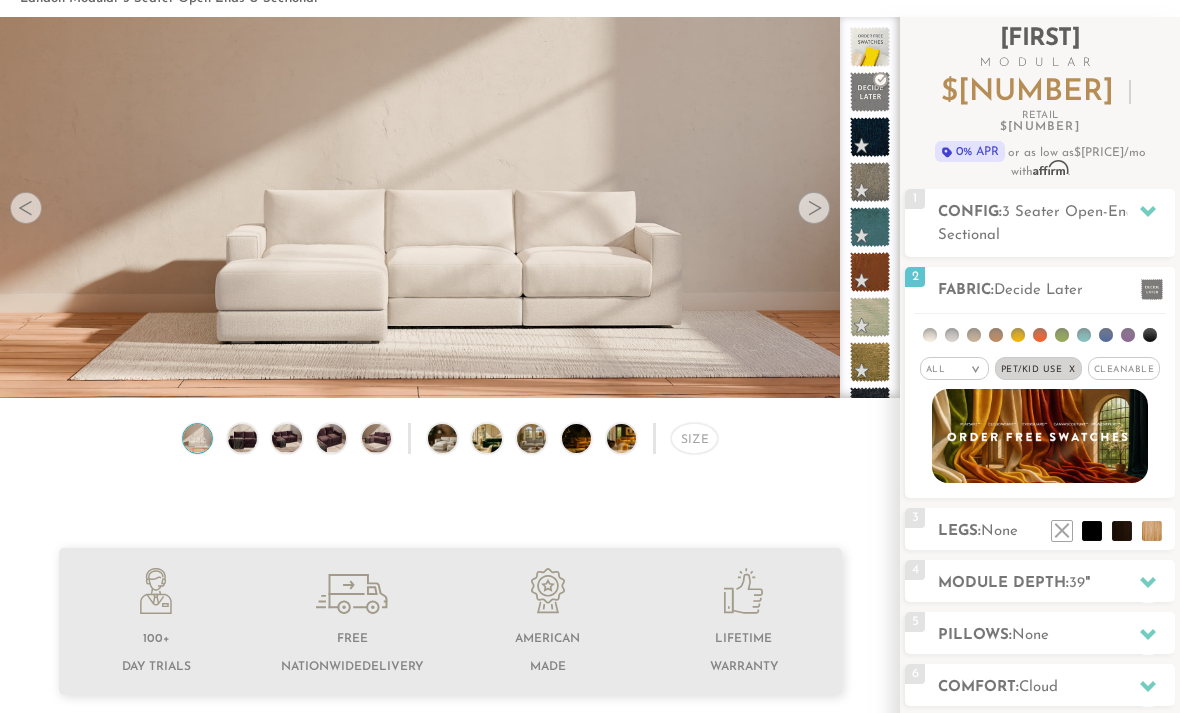 click on ">" at bounding box center [975, 370] 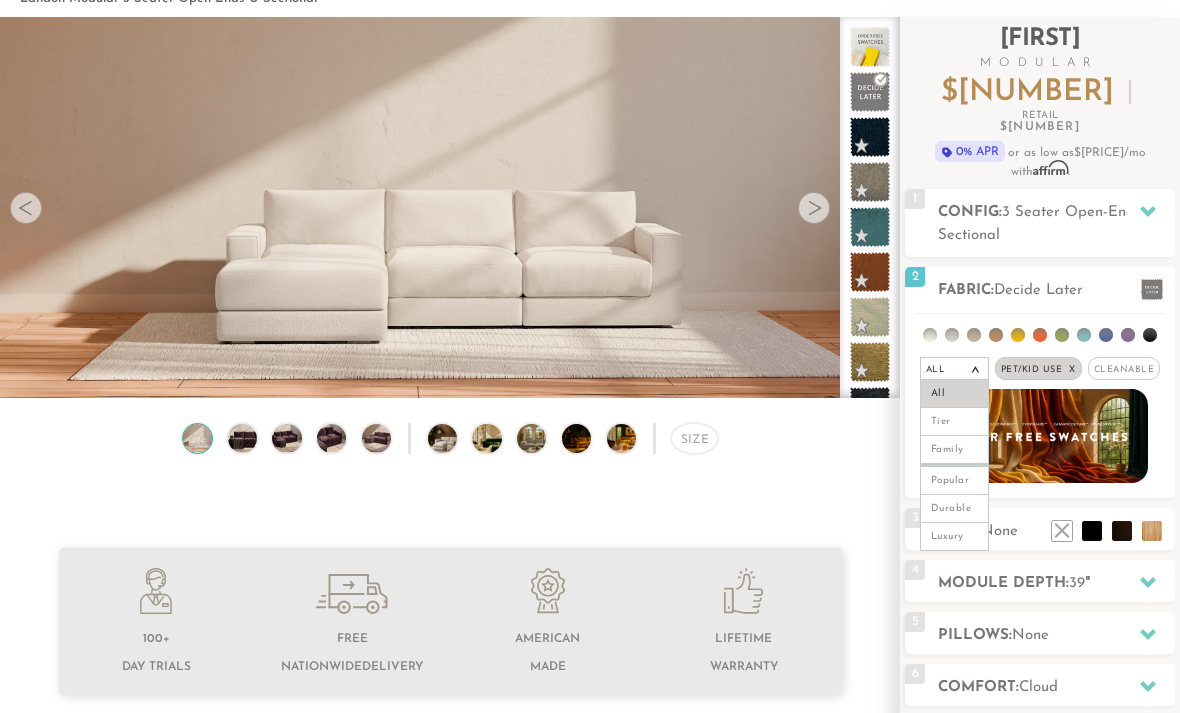 click on "Tier" at bounding box center (954, 422) 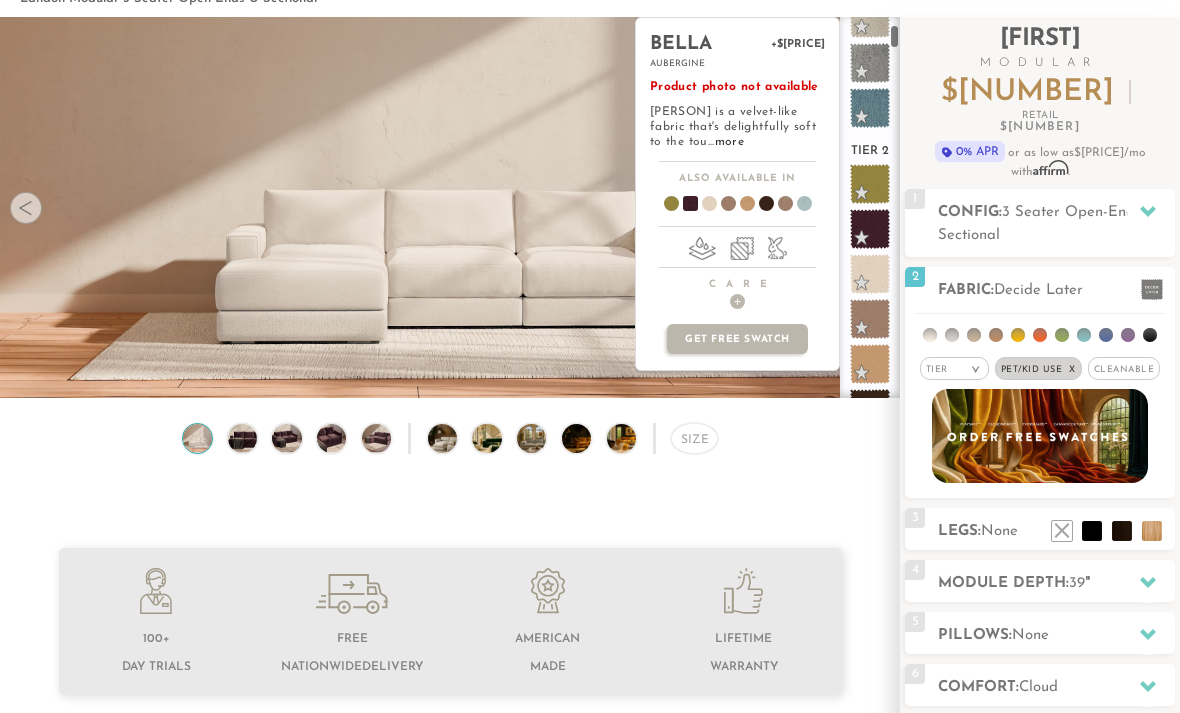 scroll, scrollTop: 196, scrollLeft: 0, axis: vertical 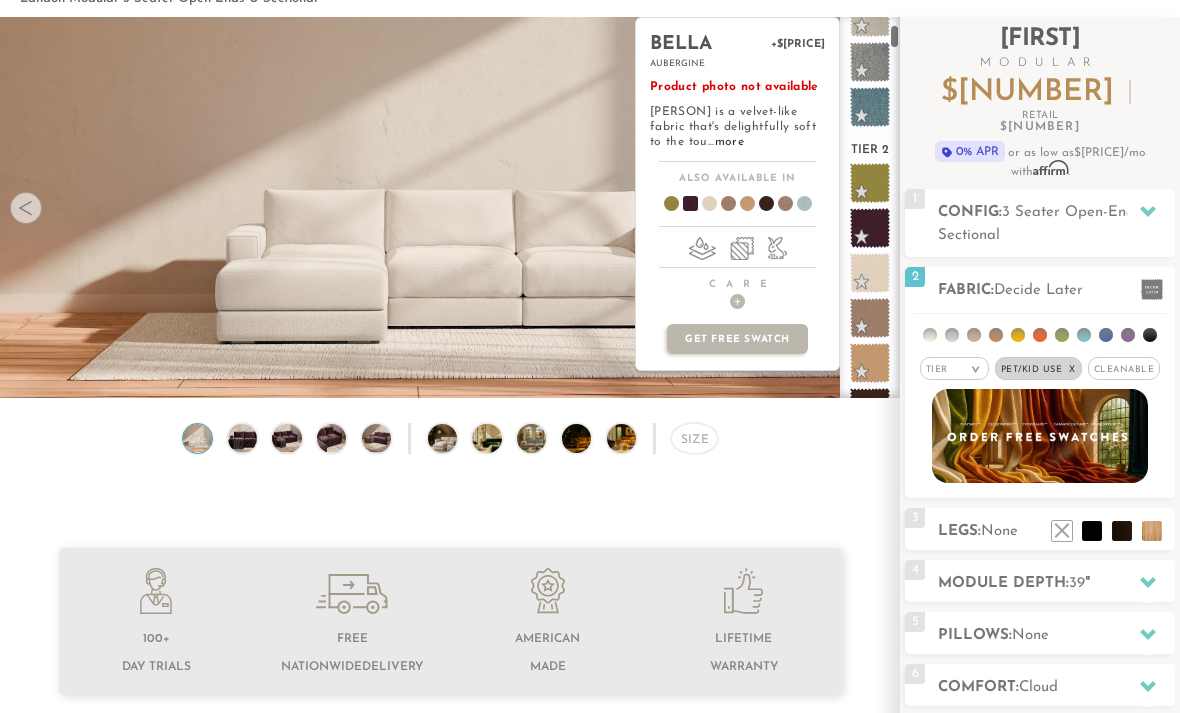 click at bounding box center [870, 228] 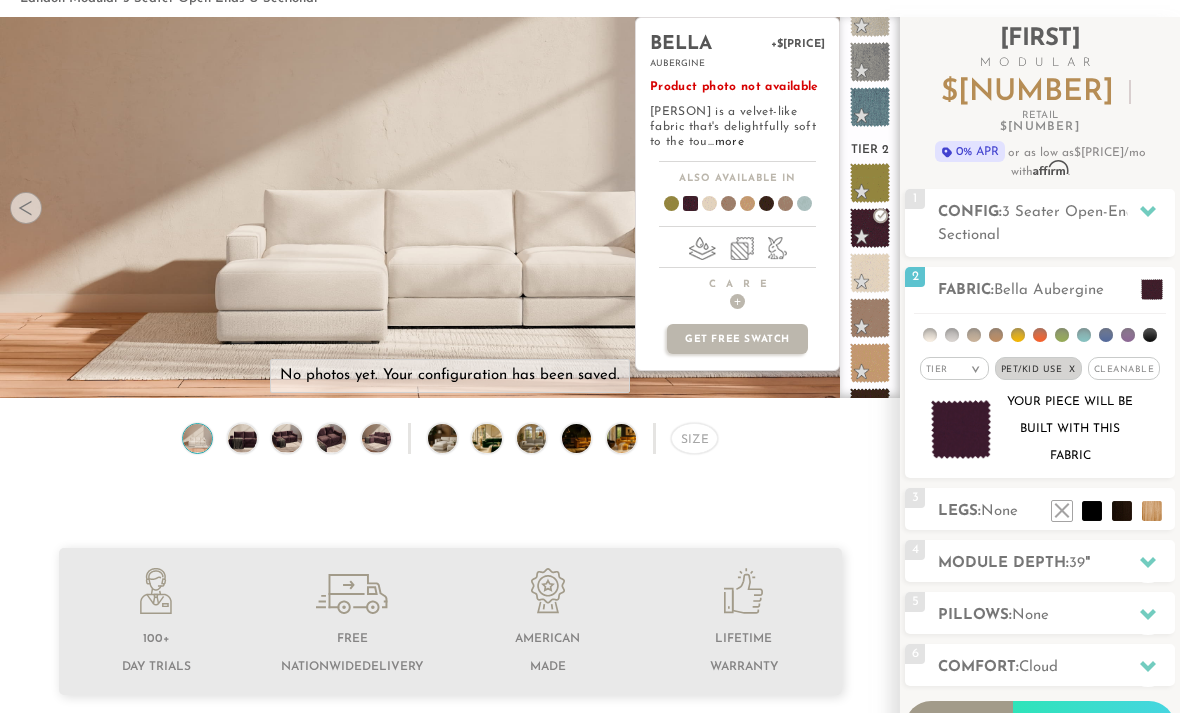 click at bounding box center (1092, 511) 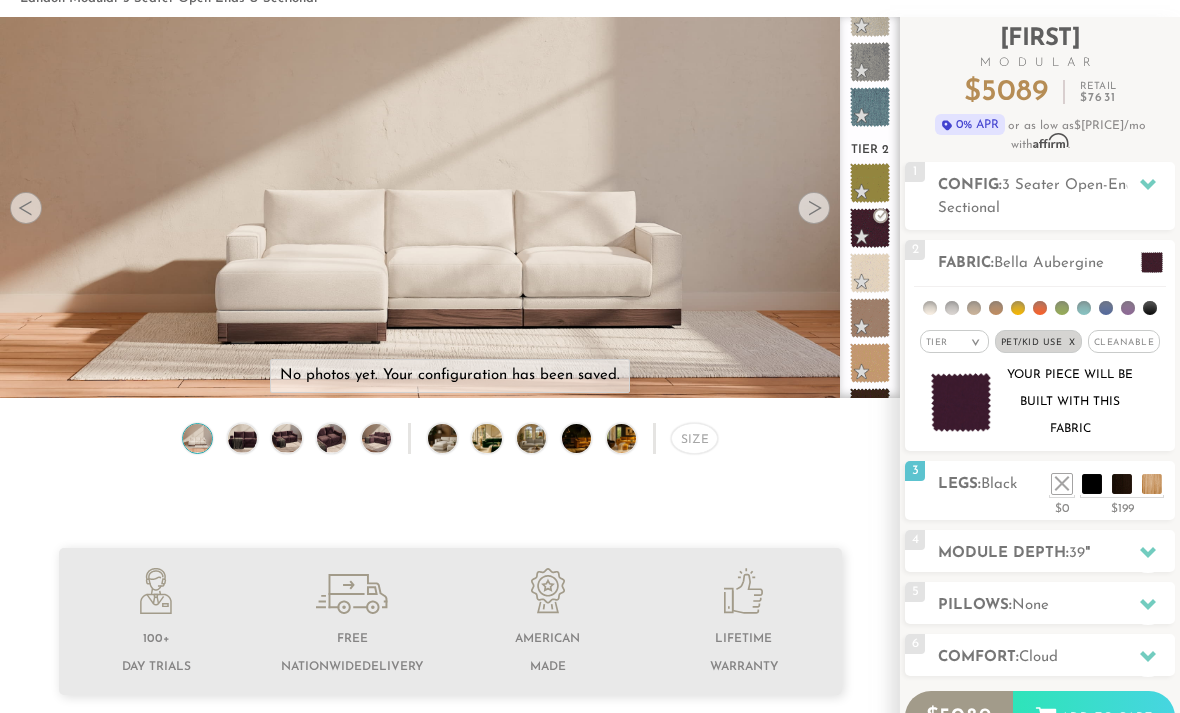 click at bounding box center (1122, 484) 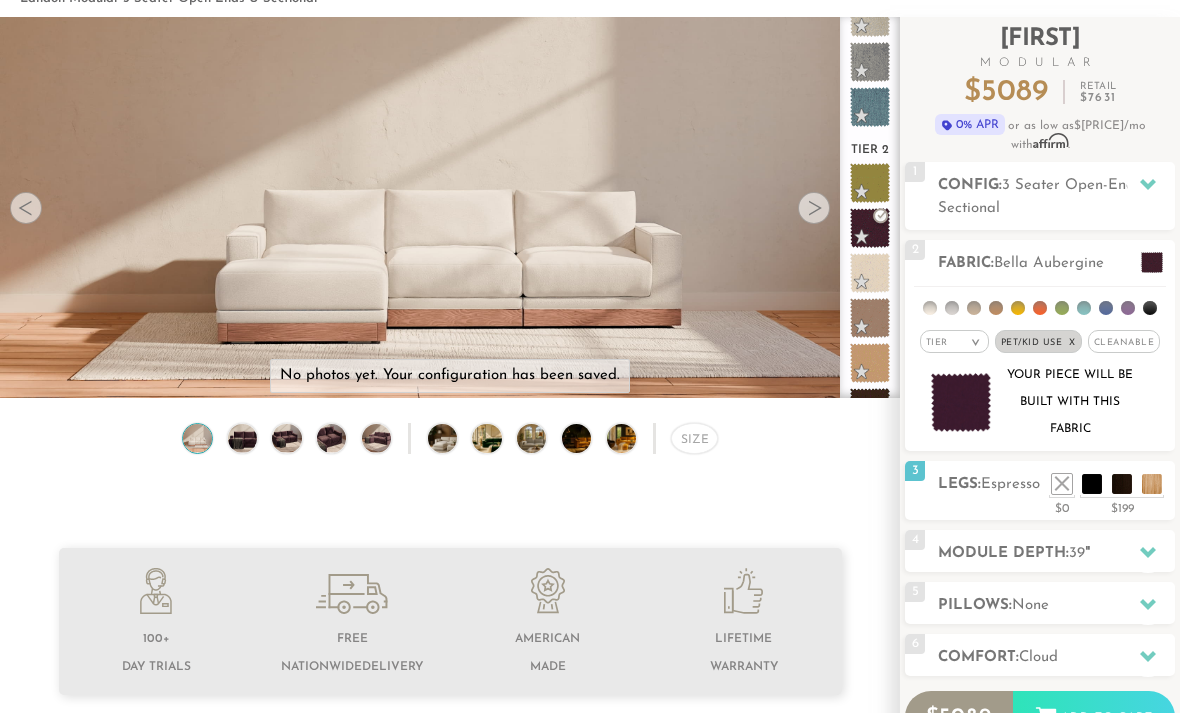 click at bounding box center [1152, 484] 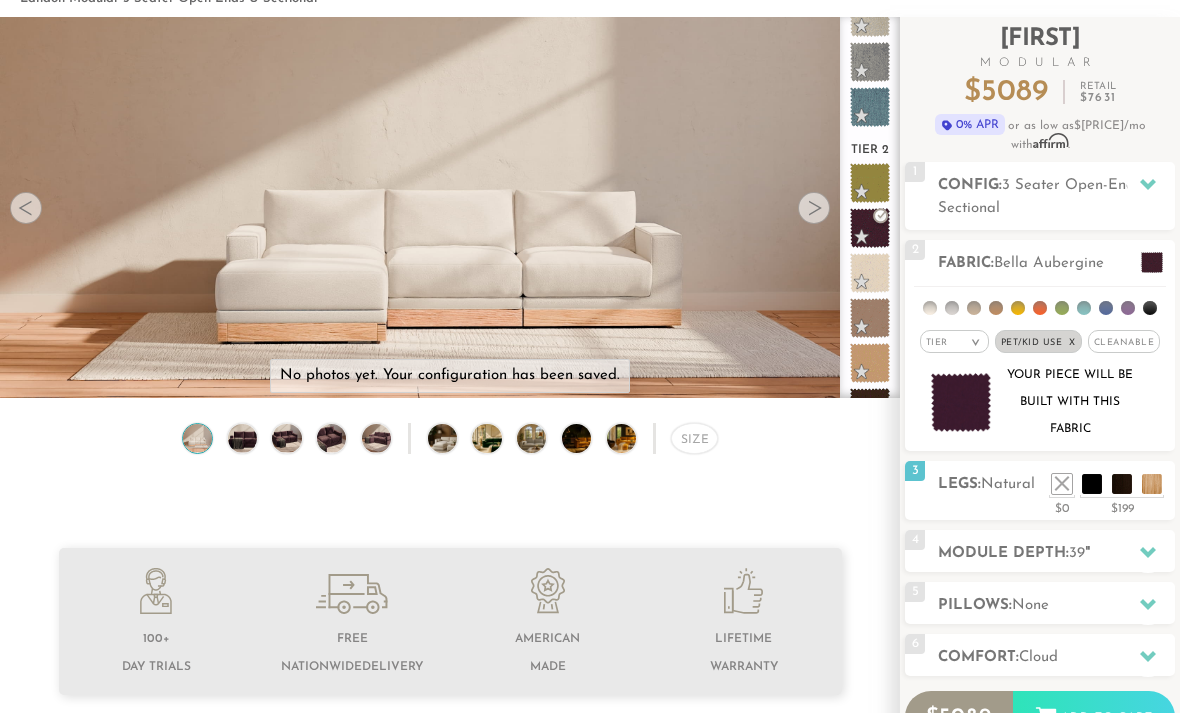 click at bounding box center (1062, 484) 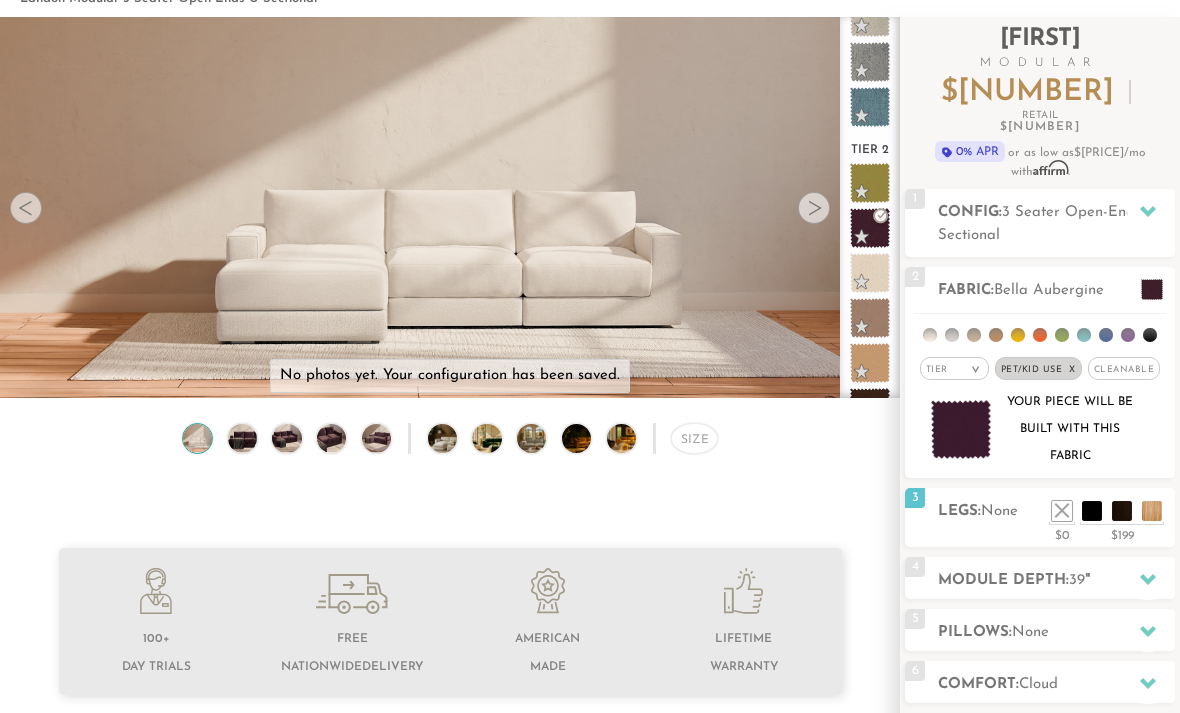 click at bounding box center (1092, 511) 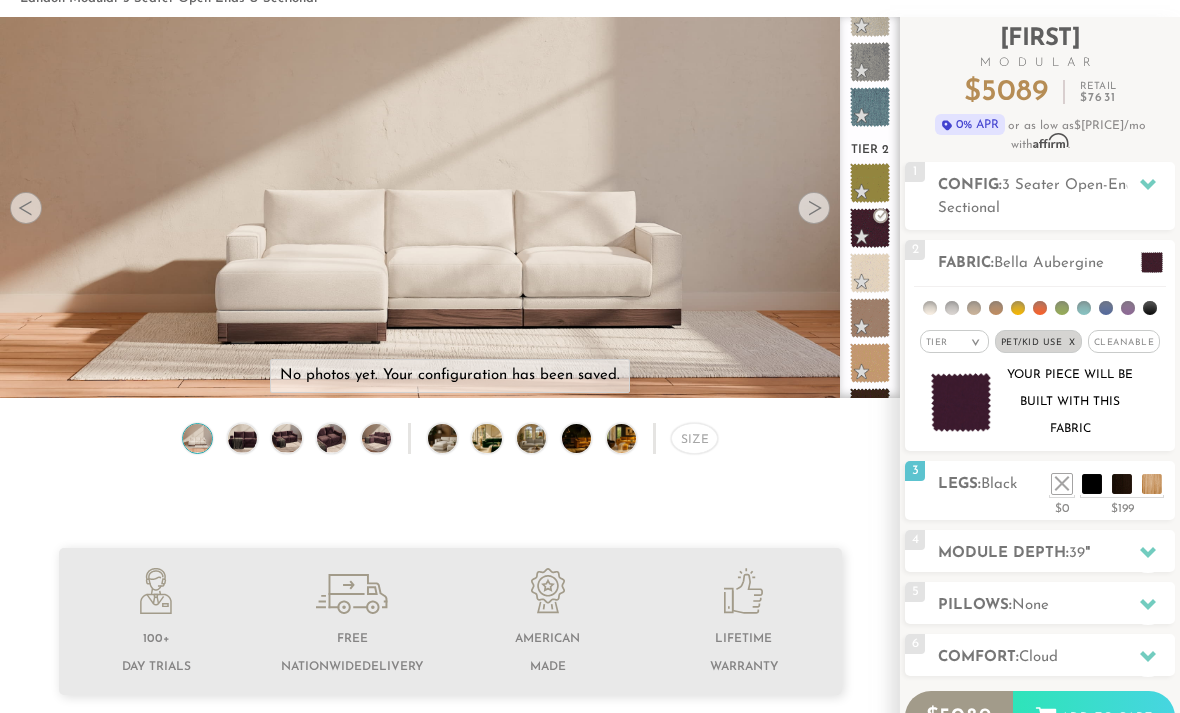 click at bounding box center [1122, 484] 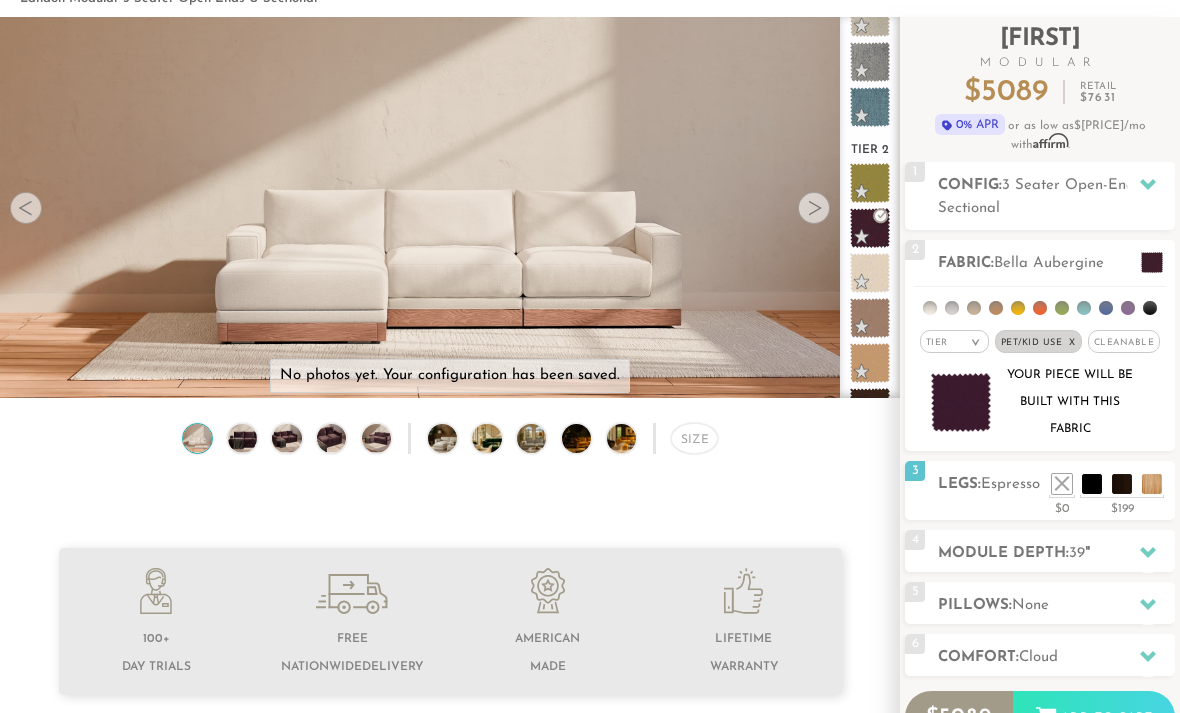 click on "3
Legs:  Espresso
$0 $199
Nailheads:" at bounding box center (1040, 490) 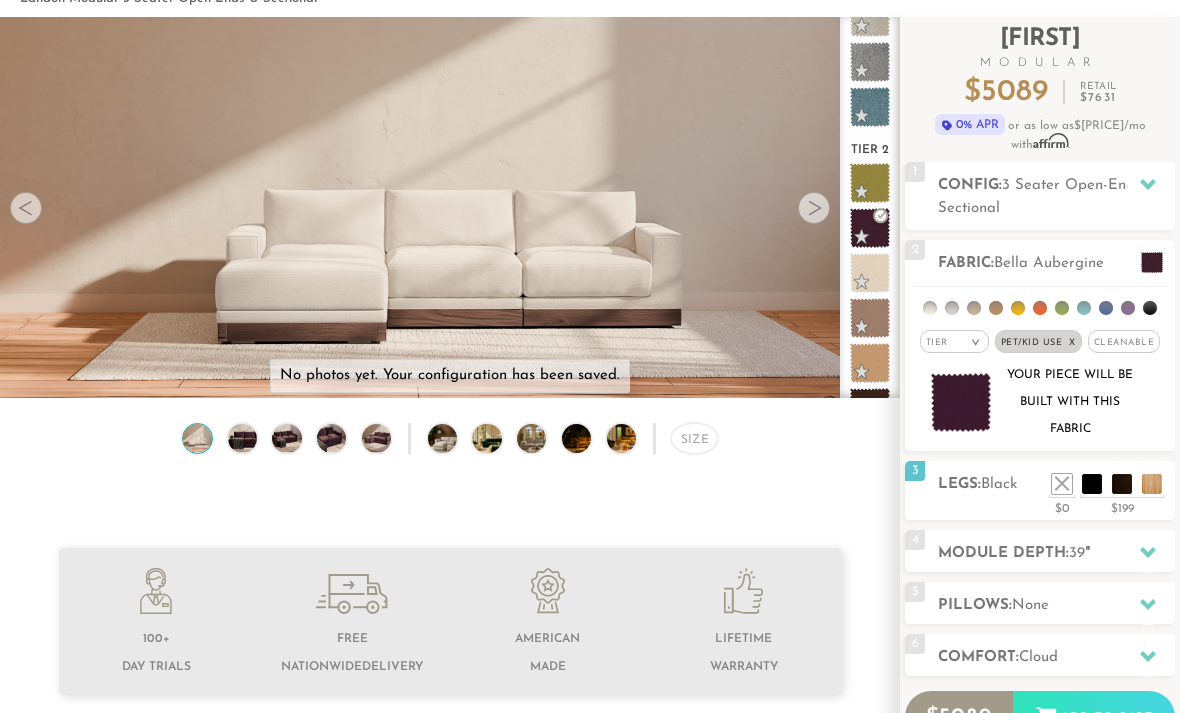 click on "3
Legs:  Black
$0 $199
Nailheads:" at bounding box center [1040, 490] 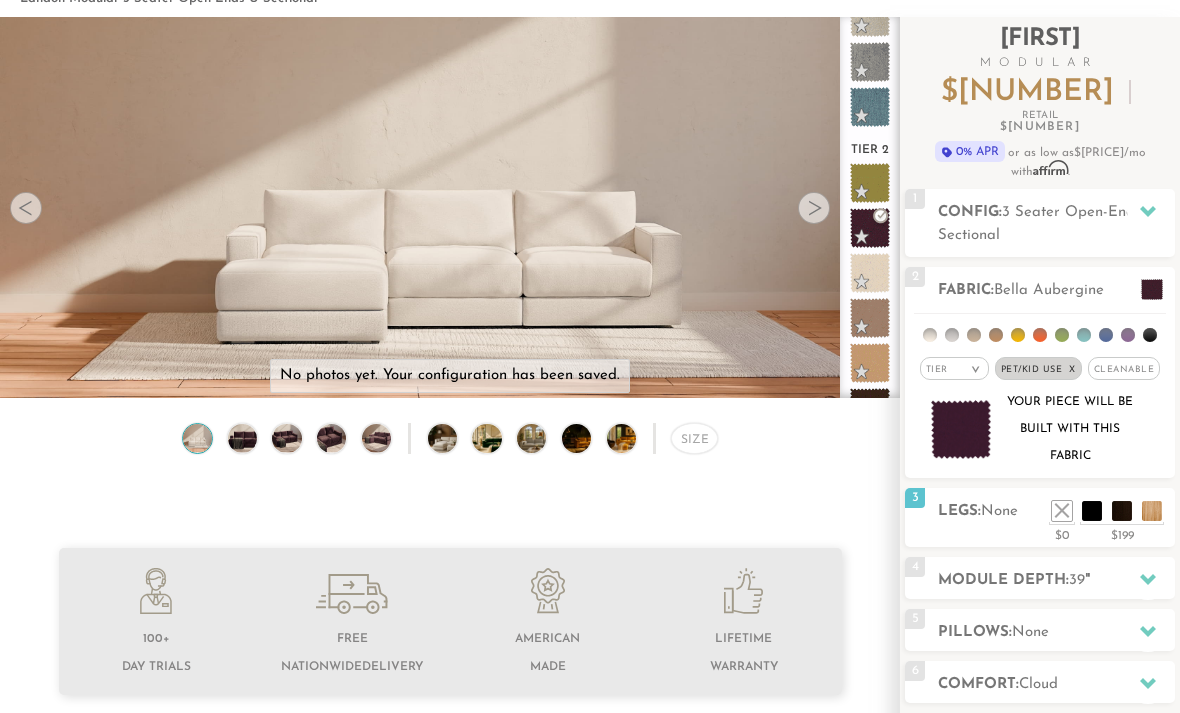 click on "39" at bounding box center [1077, 580] 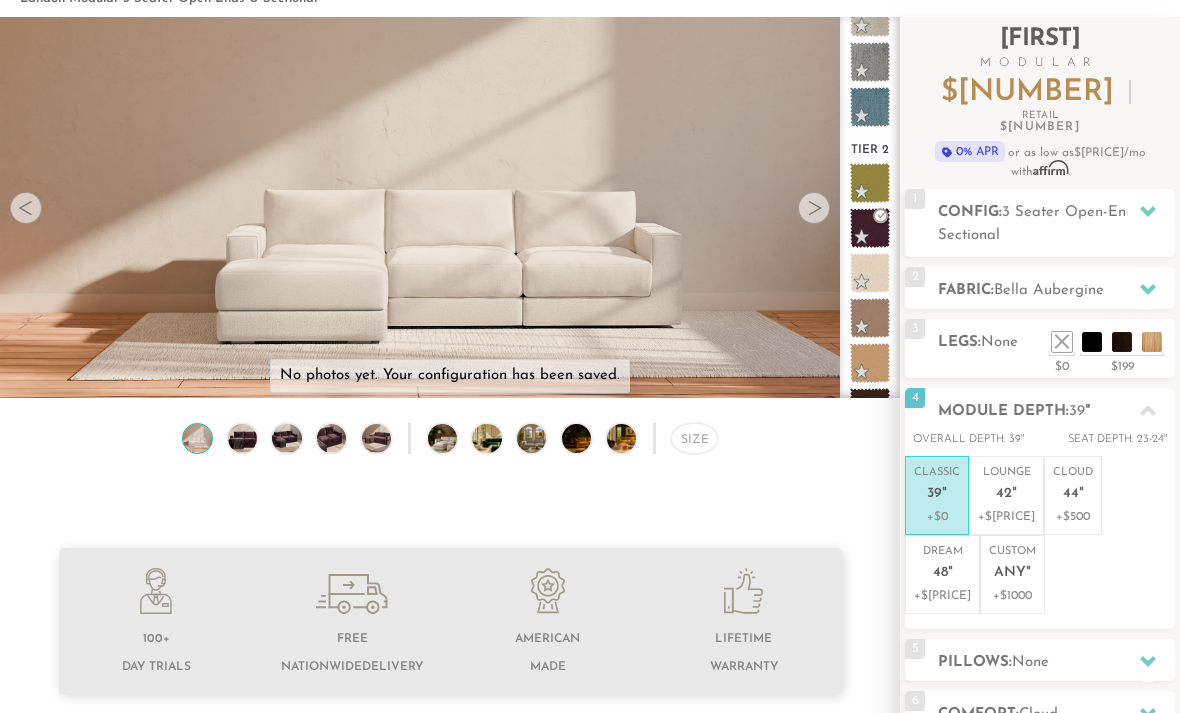 click on "+$[PRICE]" at bounding box center [1006, 517] 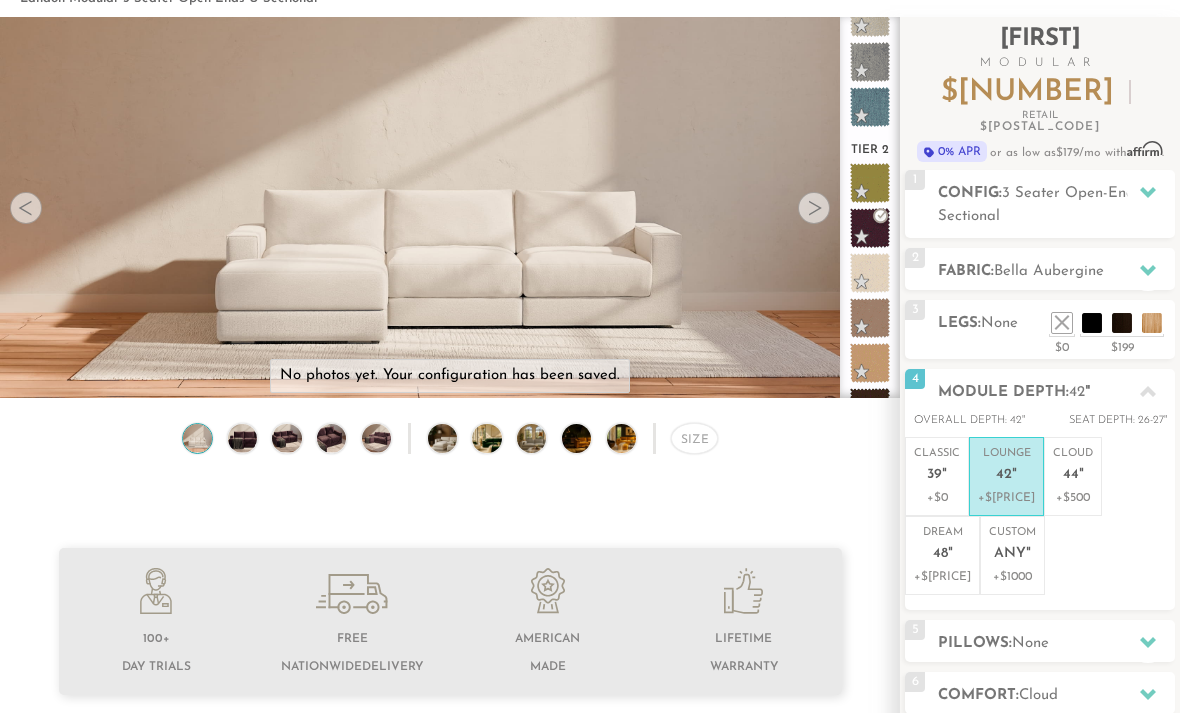 click on "+$500" at bounding box center (1073, 498) 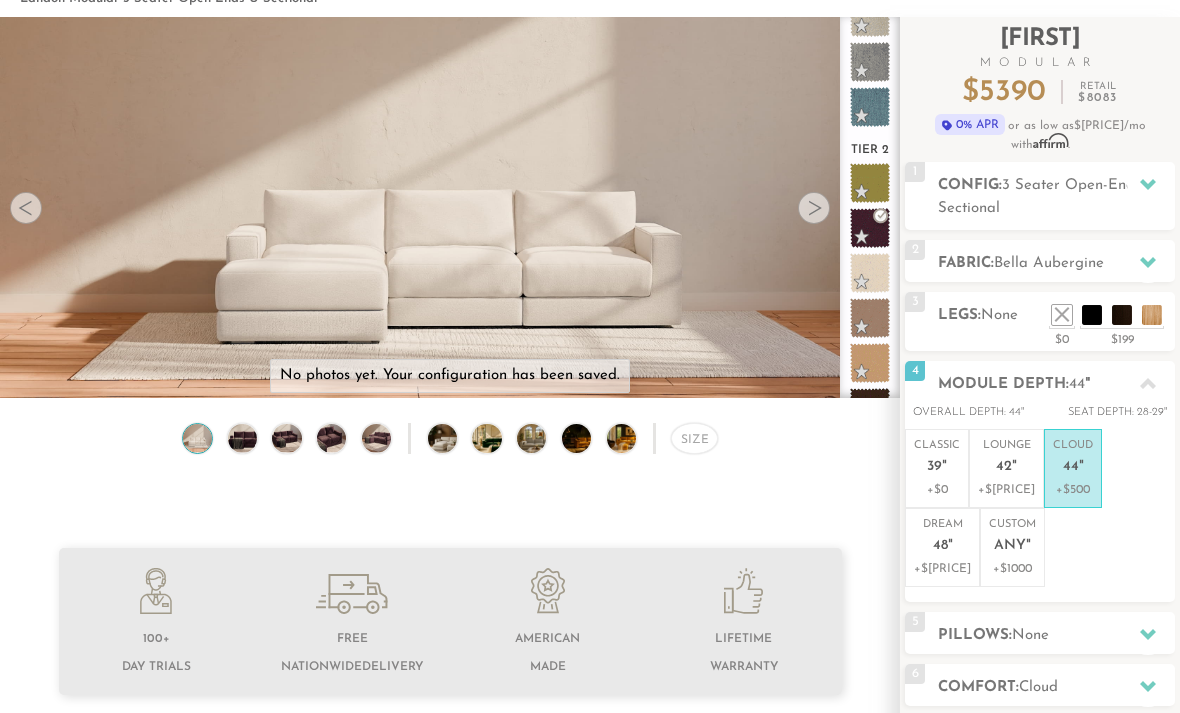 click on "+$[PRICE]" at bounding box center (942, 569) 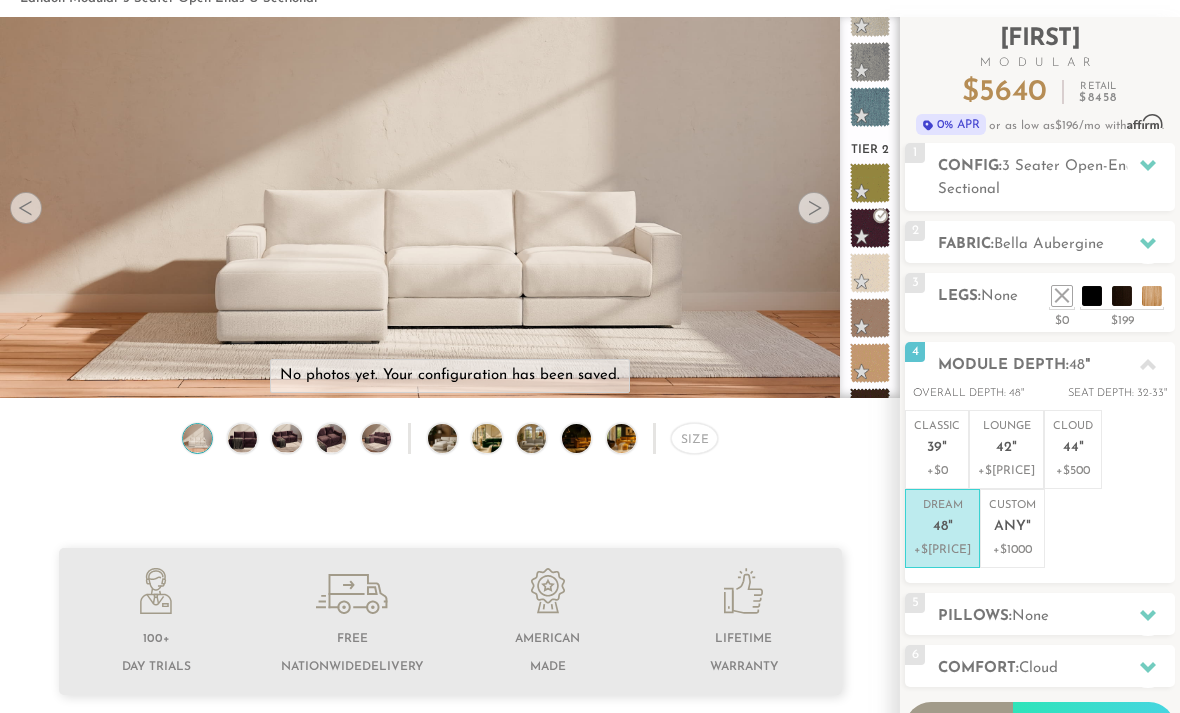 click on "+$500" at bounding box center (1073, 471) 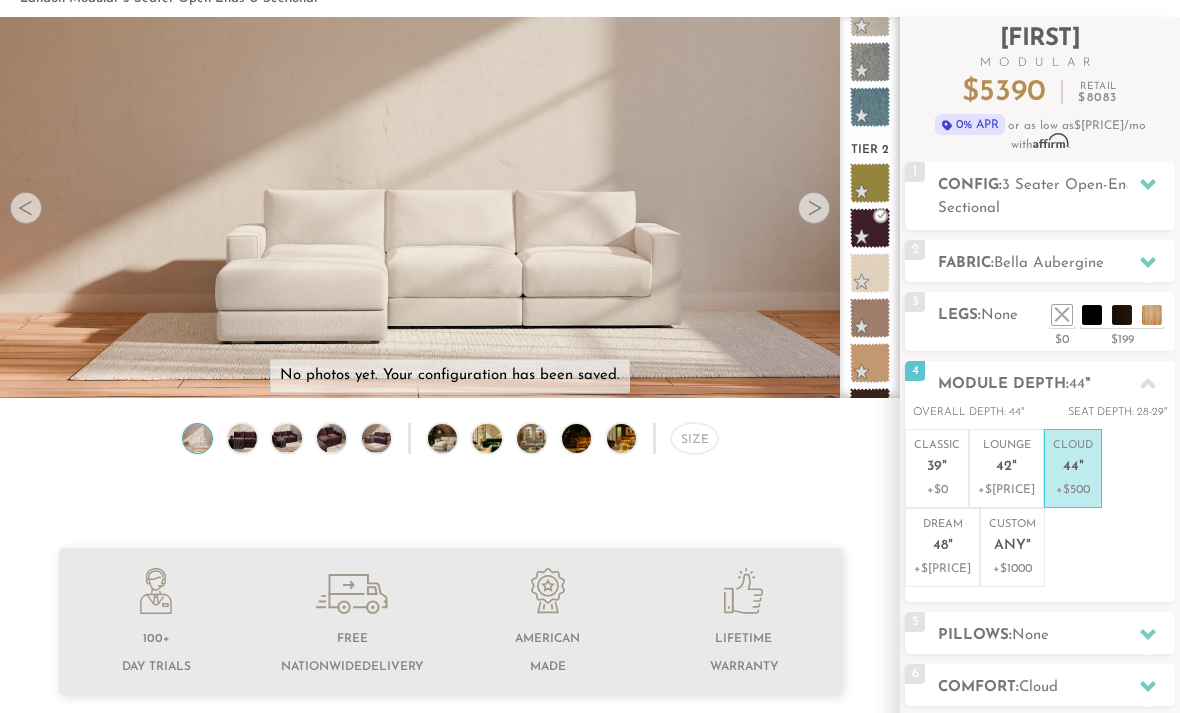 click on "+$[PRICE]" at bounding box center (1006, 490) 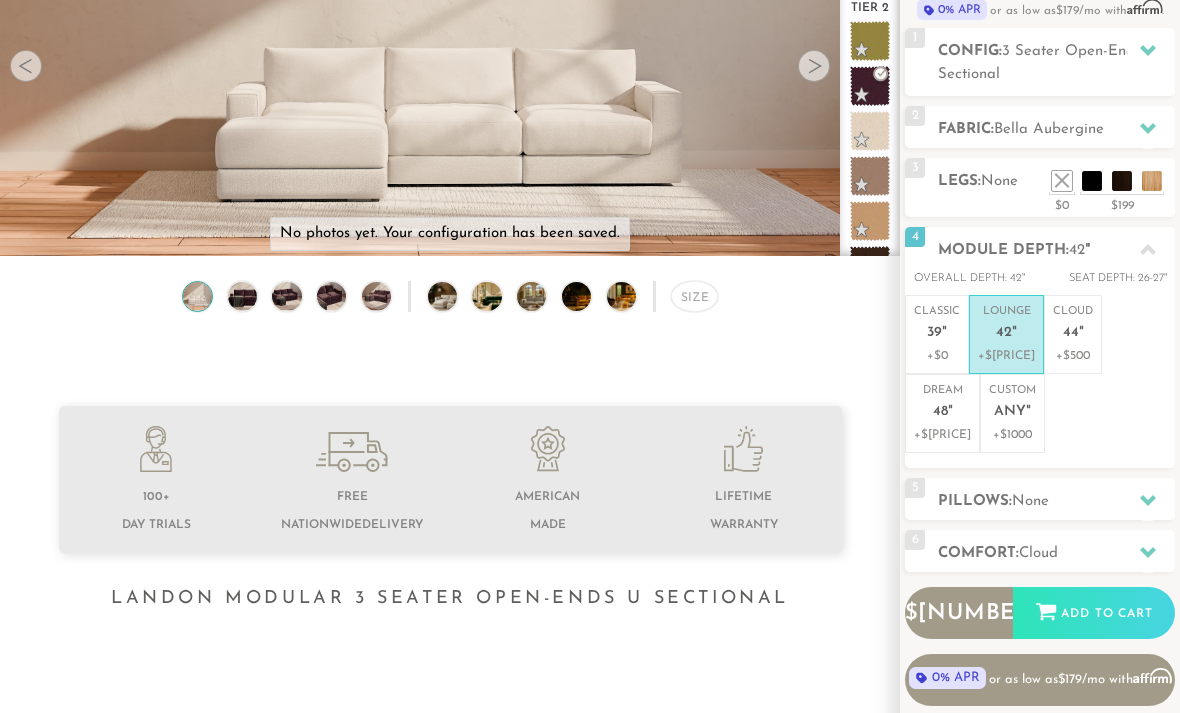 scroll, scrollTop: 286, scrollLeft: 0, axis: vertical 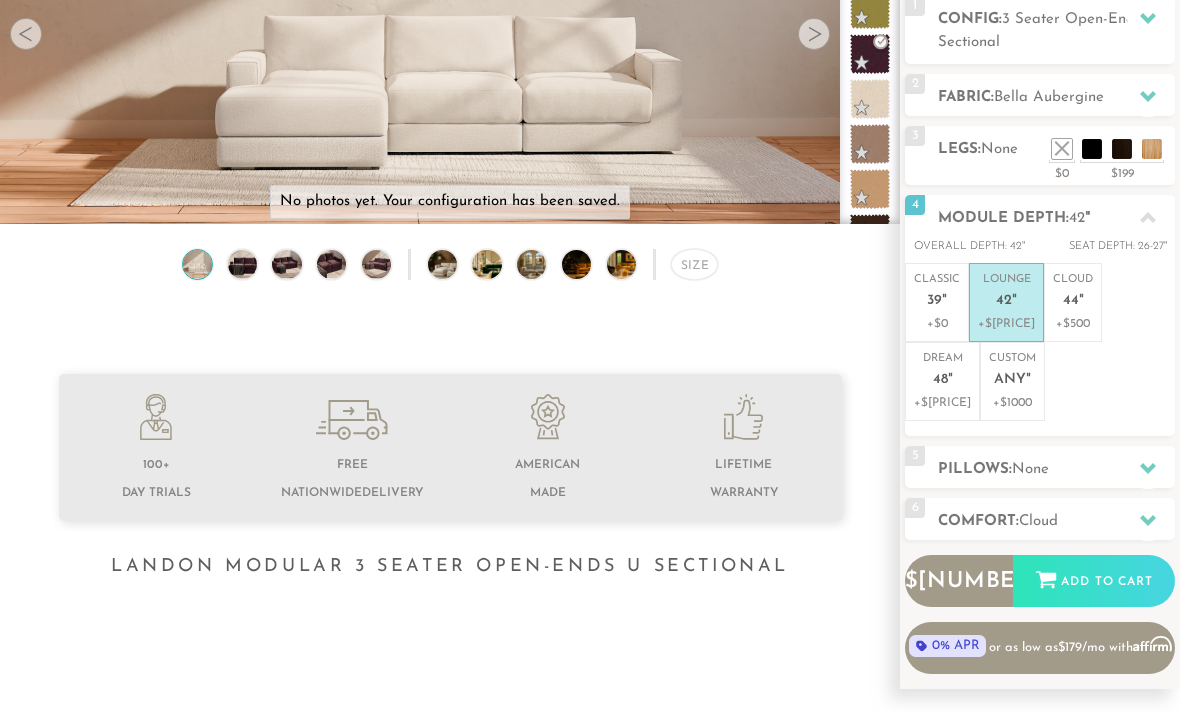click at bounding box center [1148, 468] 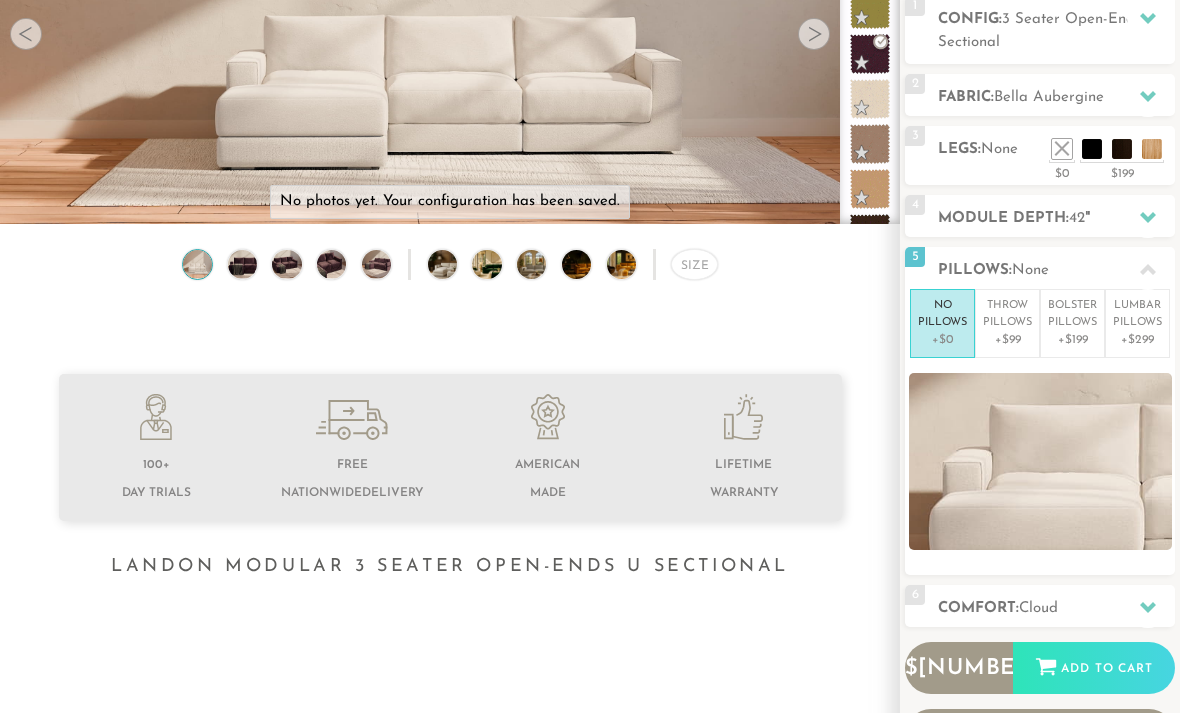 click on "+$199" at bounding box center [1072, 340] 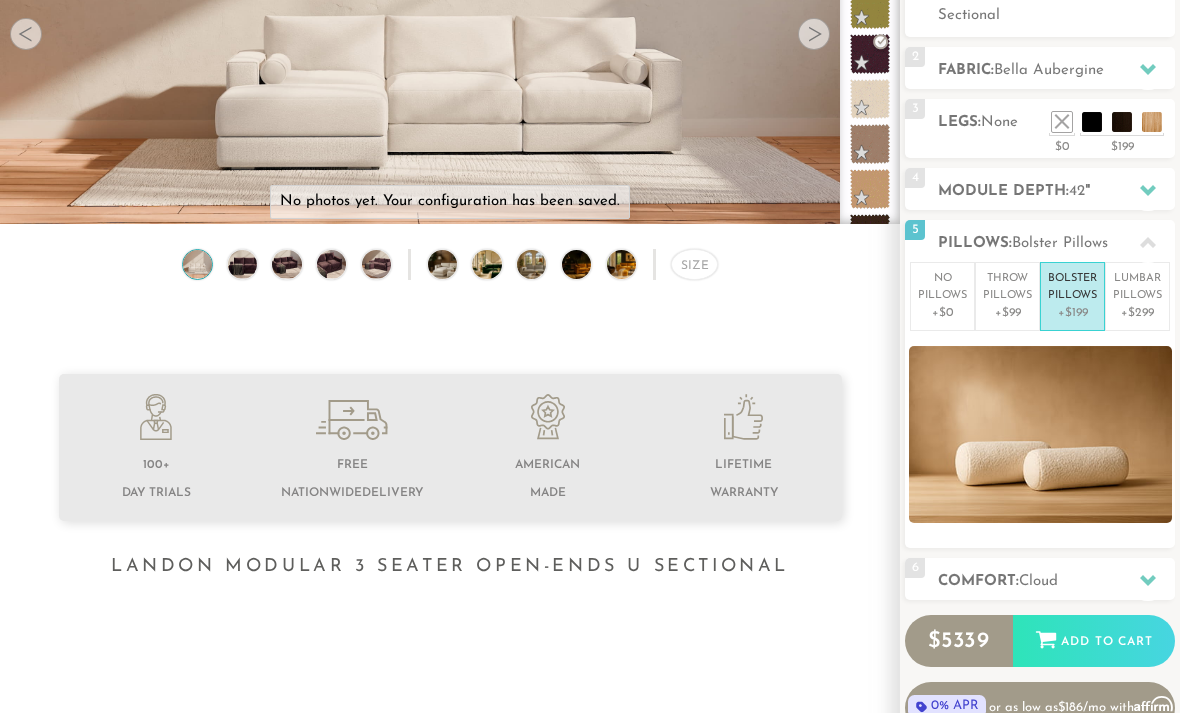 click on "+$199" at bounding box center [1072, 313] 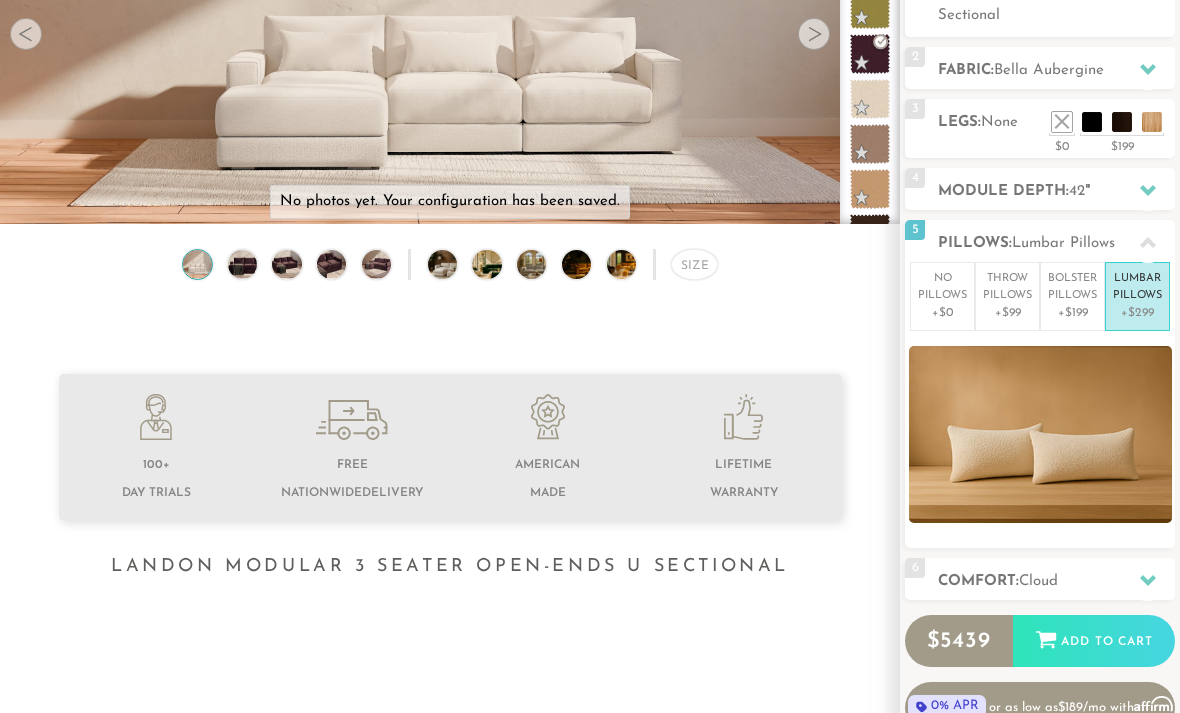 click on "+$99" at bounding box center [1007, 313] 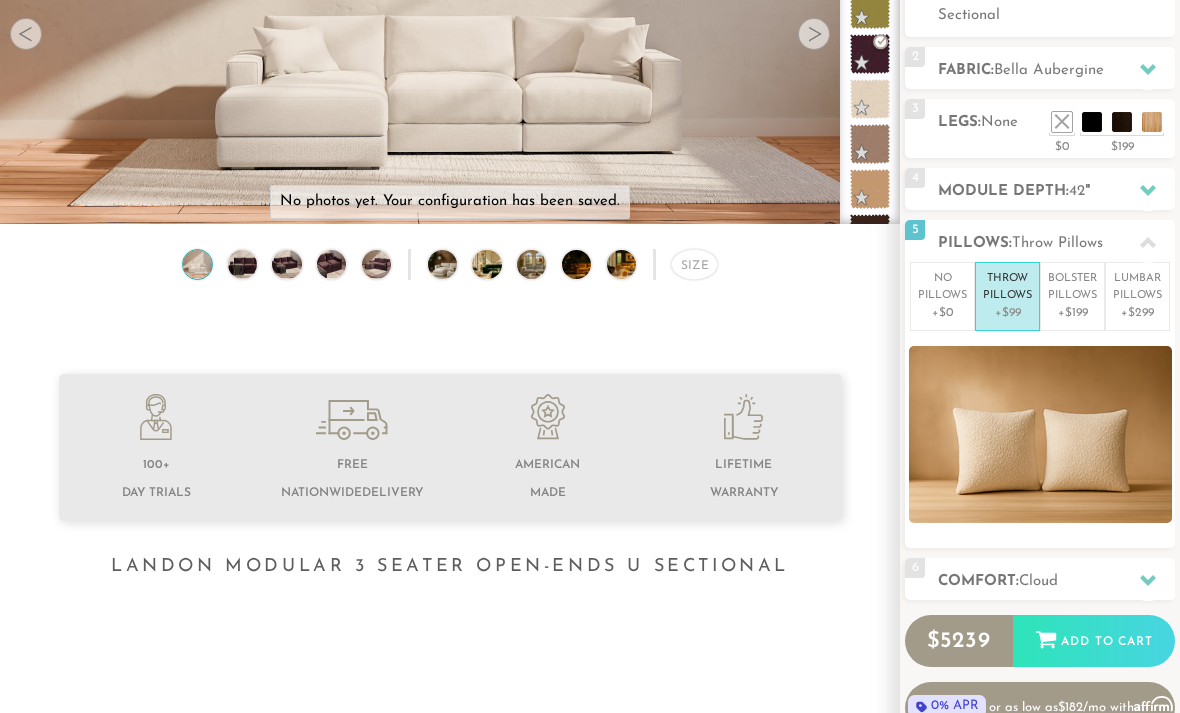 click on "+$0" at bounding box center [942, 313] 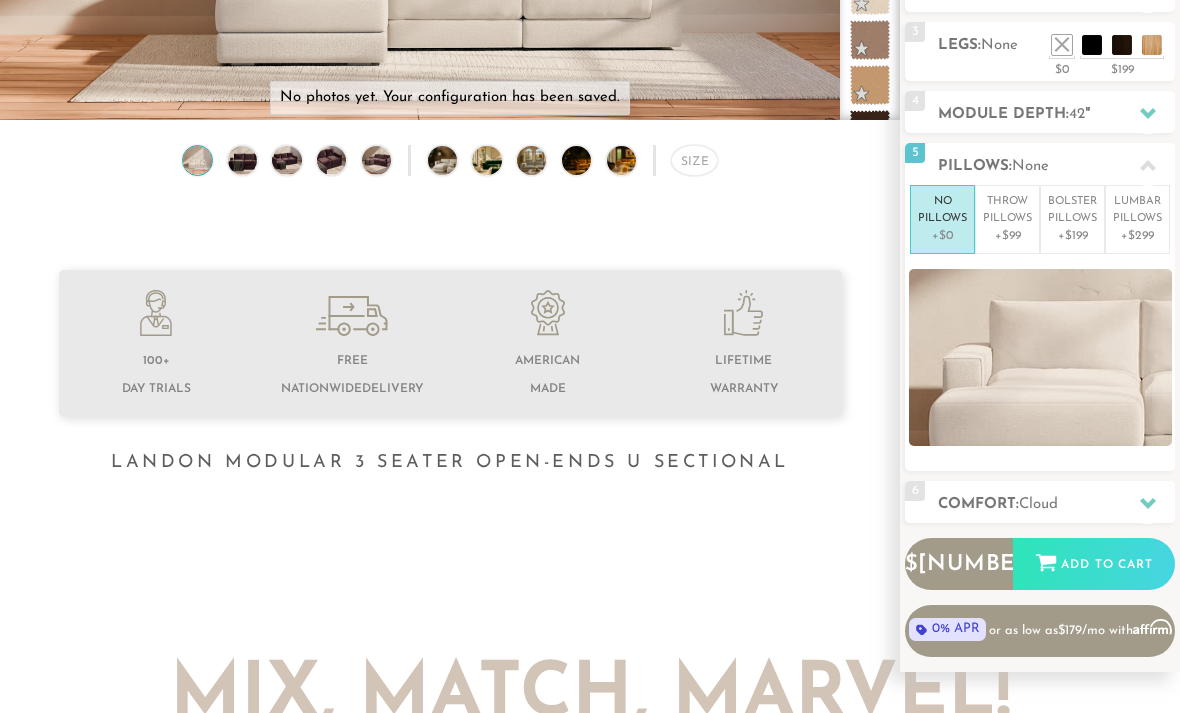click on "Comfort:  the  Cloud" at bounding box center (1056, 505) 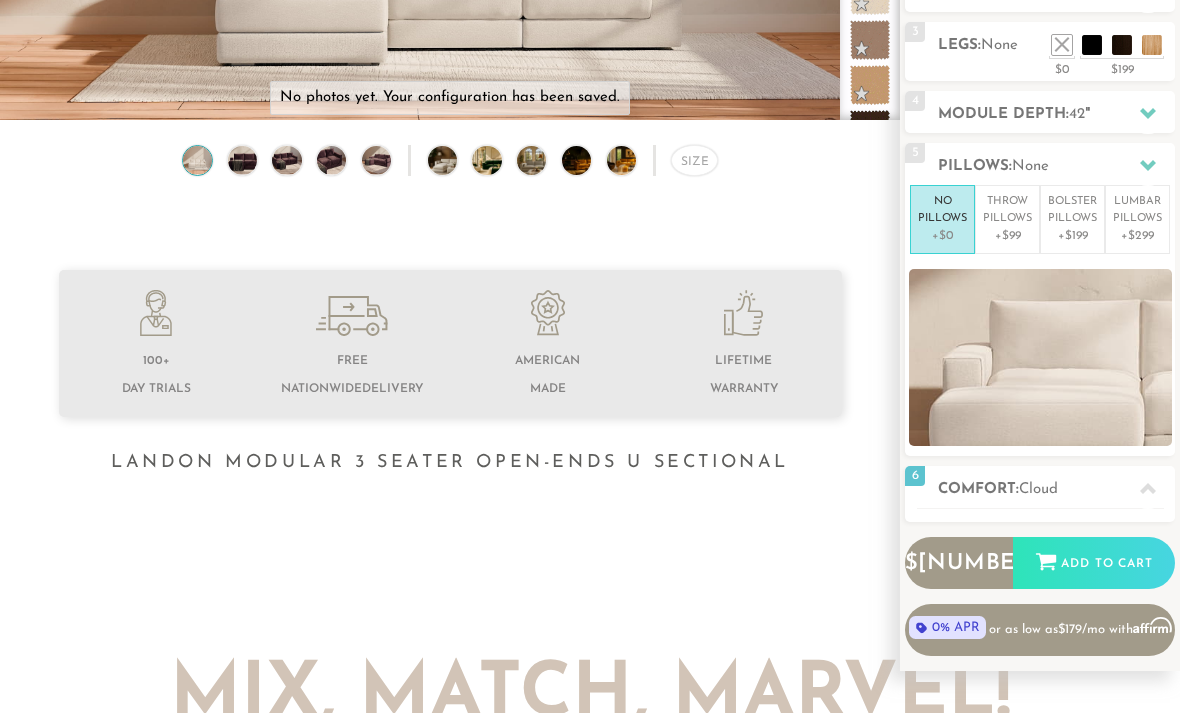 scroll, scrollTop: 390, scrollLeft: 0, axis: vertical 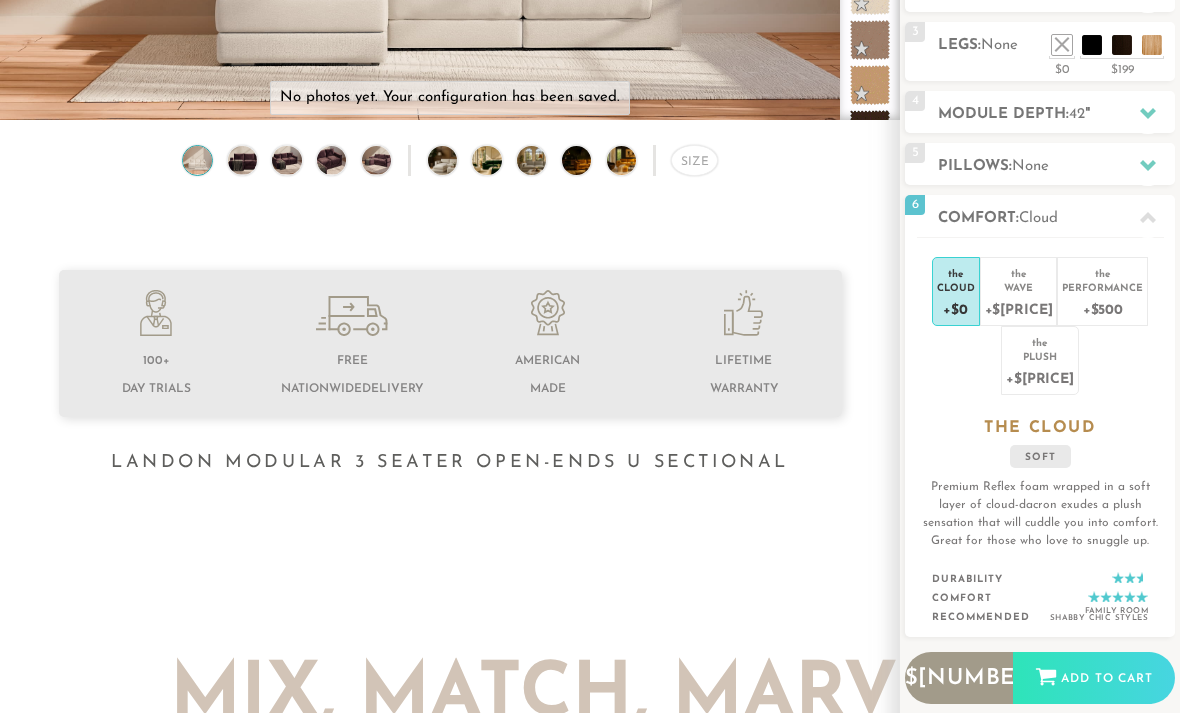 click on "+$[PRICE]" at bounding box center [1019, 308] 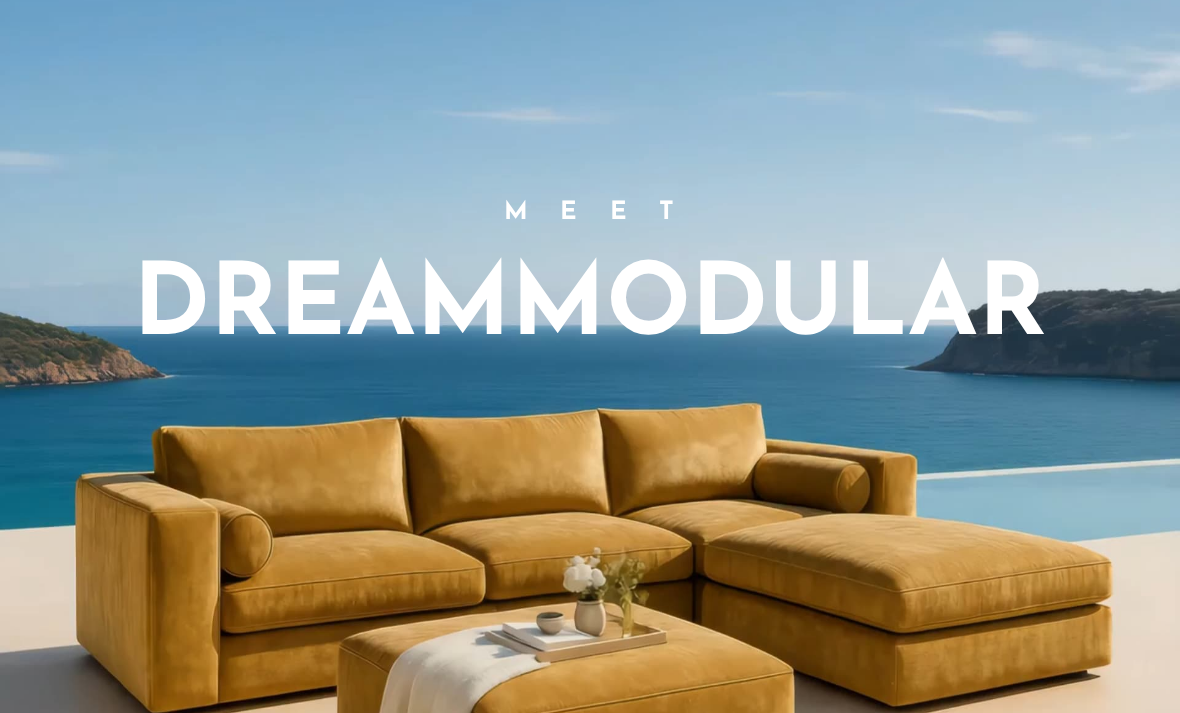 scroll, scrollTop: 1243, scrollLeft: 0, axis: vertical 